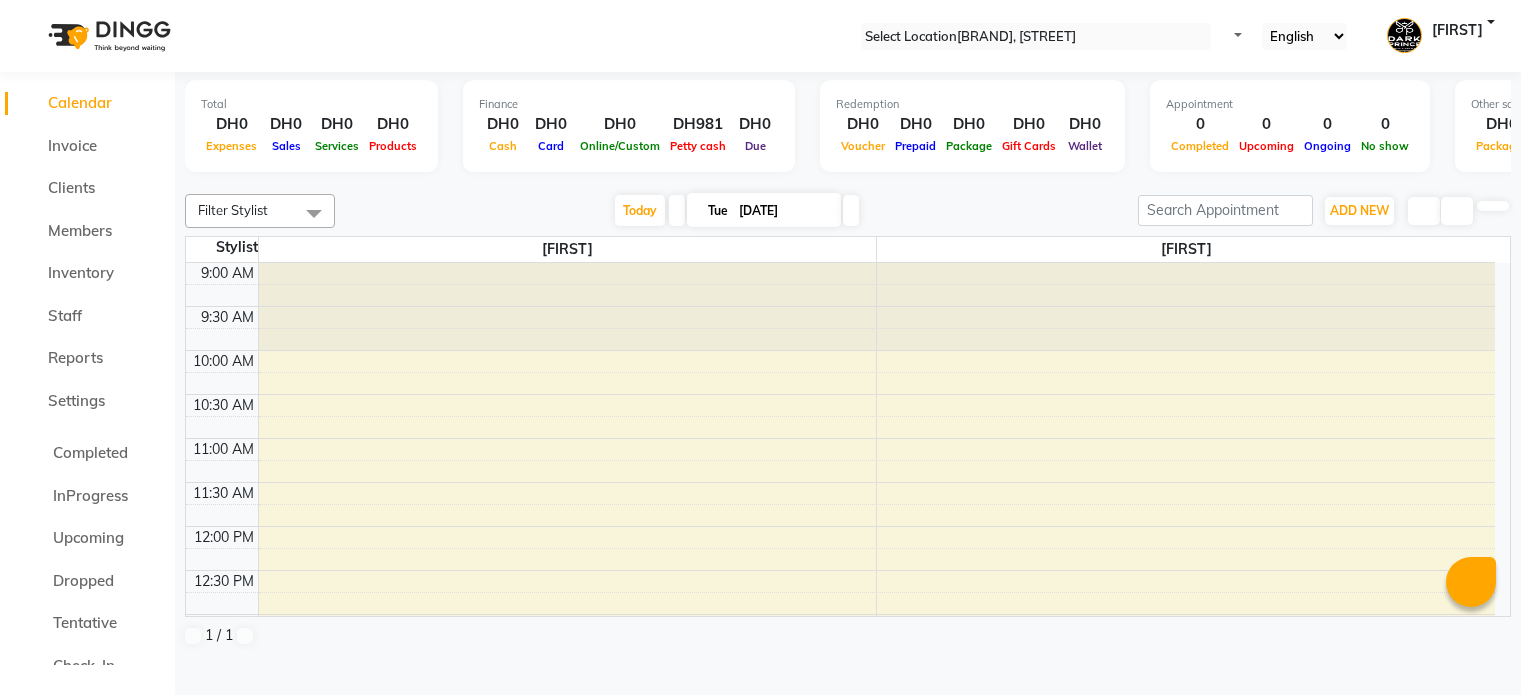 scroll, scrollTop: 0, scrollLeft: 0, axis: both 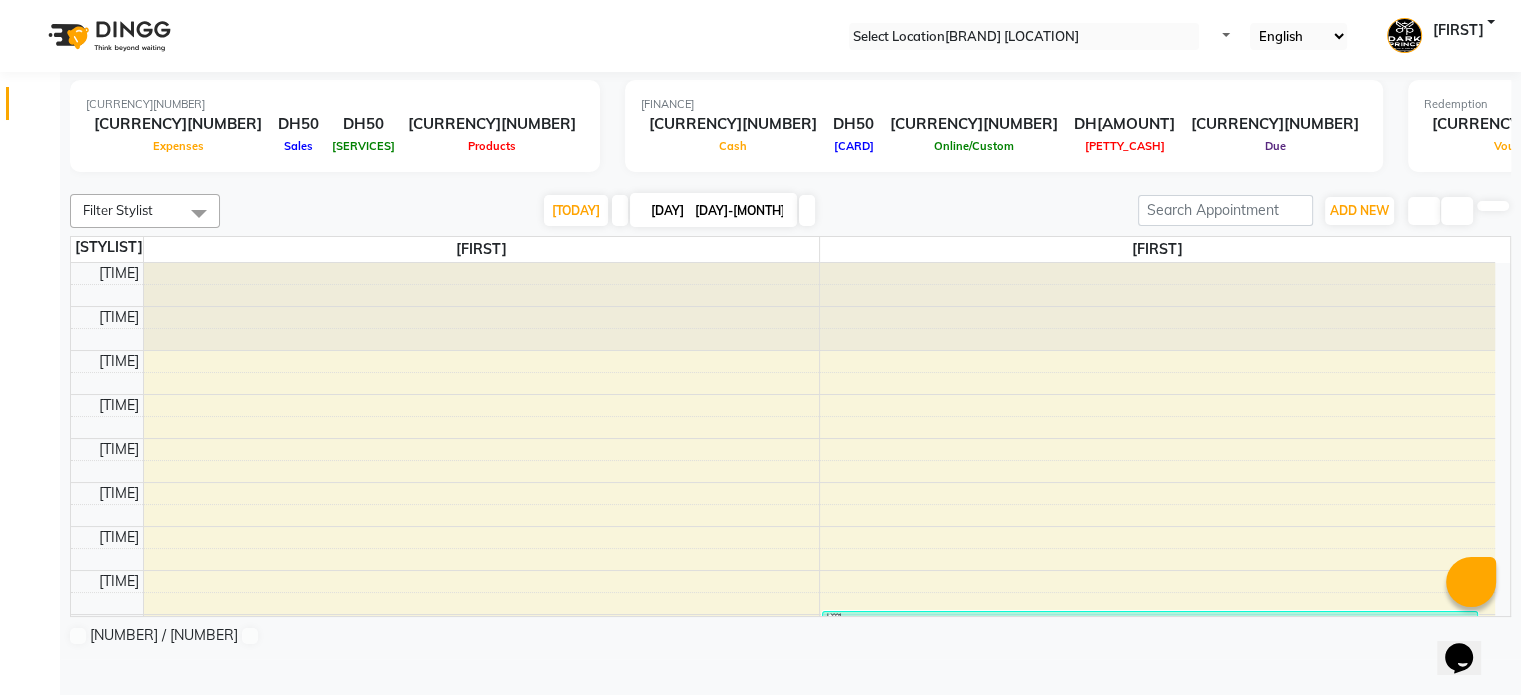 click on "[NUMBER]" at bounding box center (178, 124) 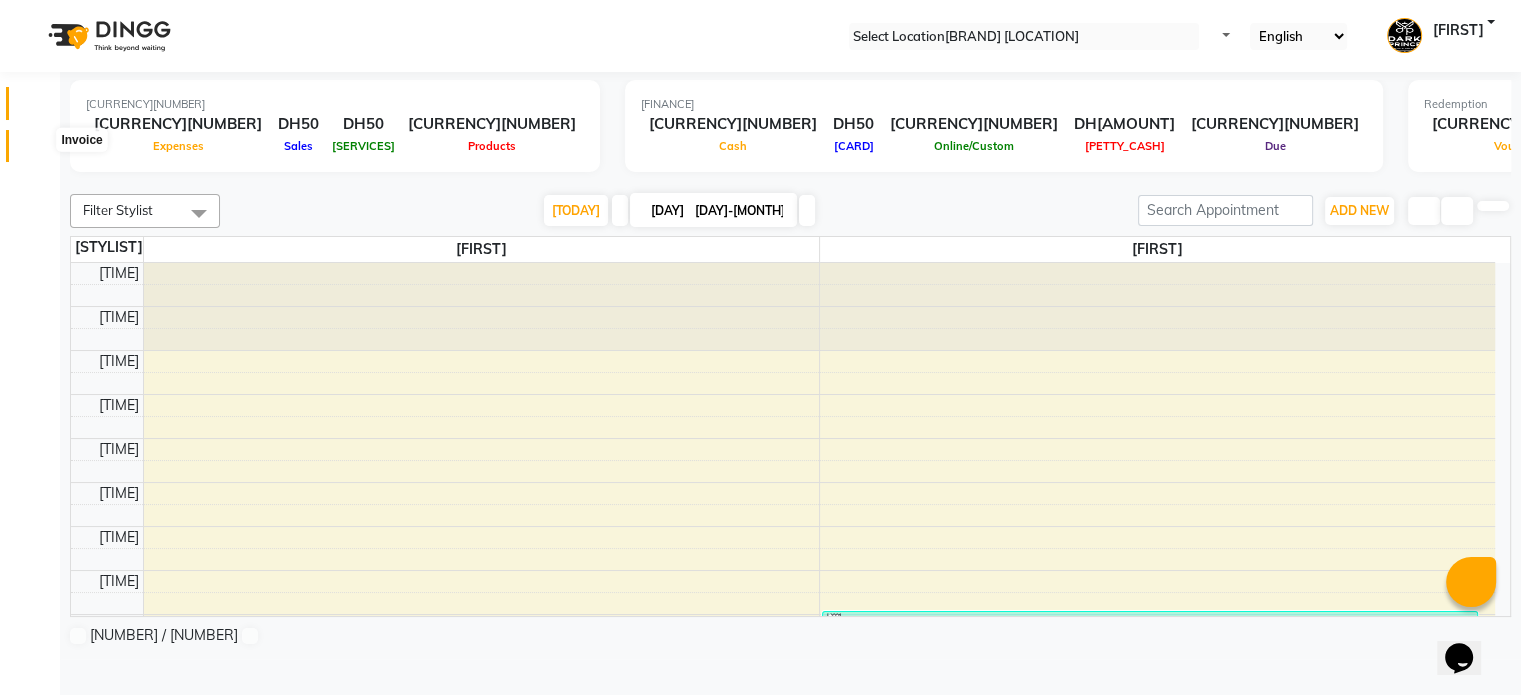 click at bounding box center (37, 151) 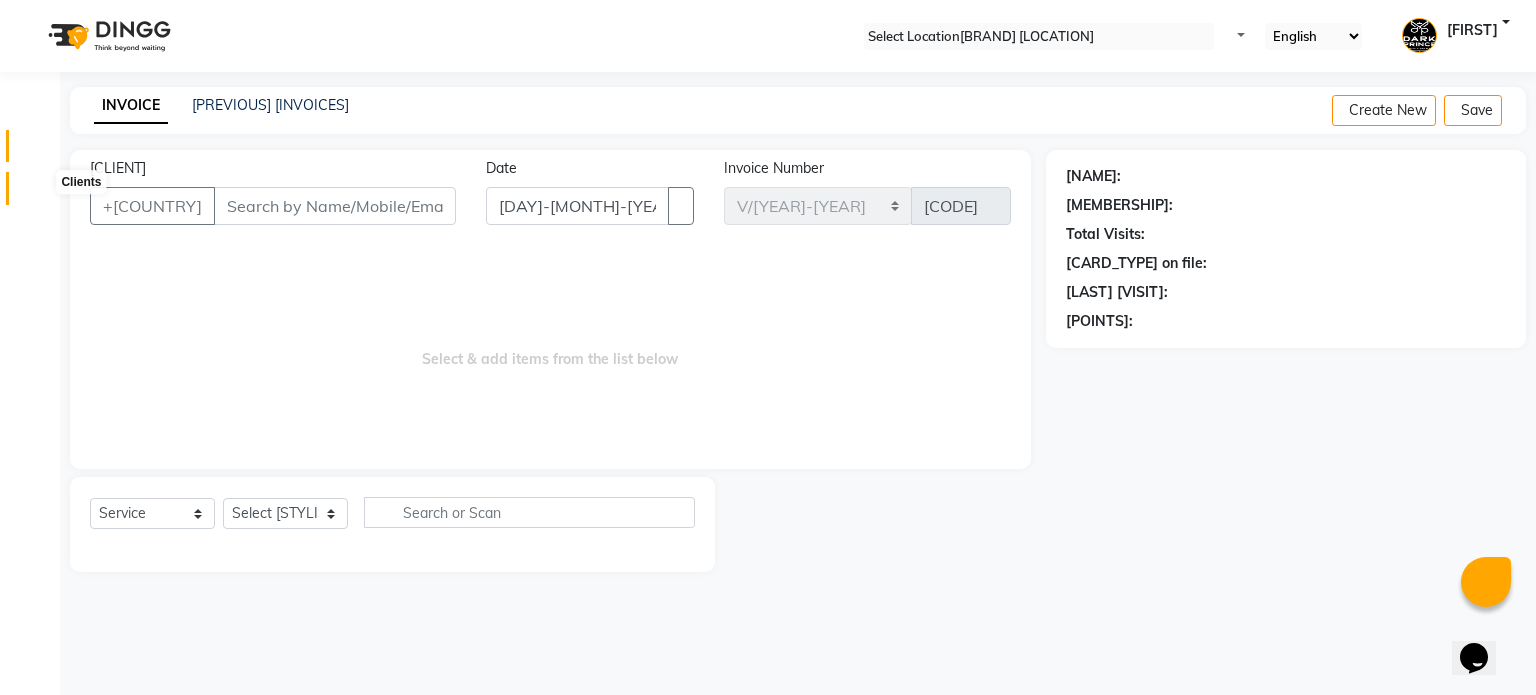 click at bounding box center (38, 193) 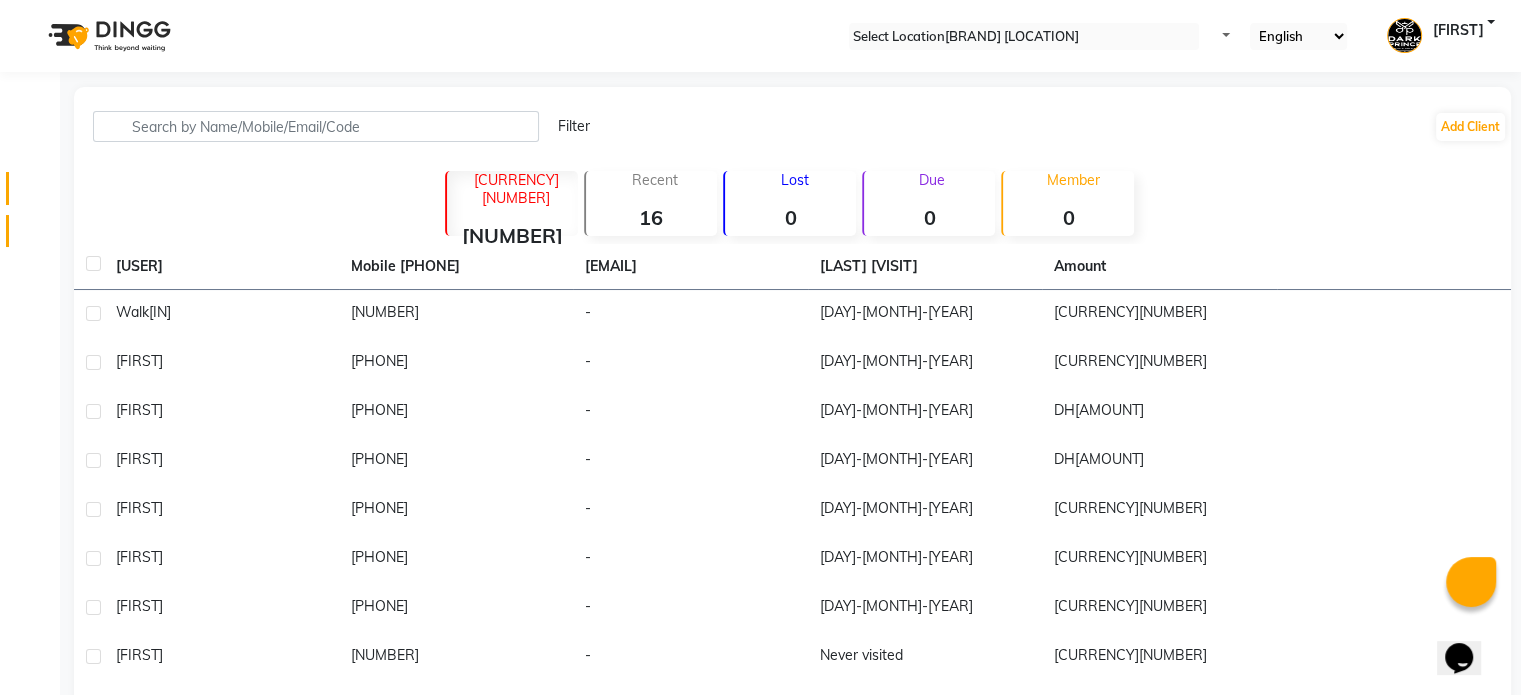 click on "Members" at bounding box center [30, 231] 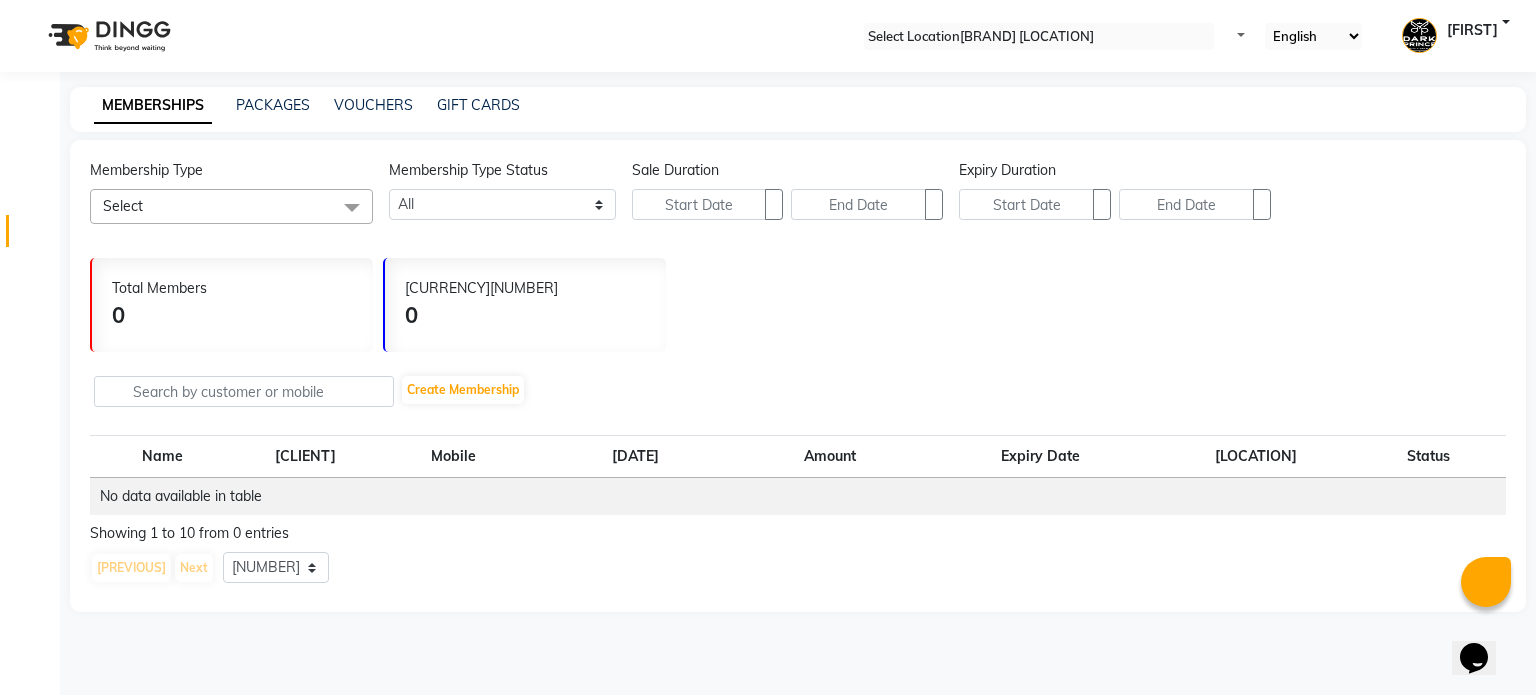 click on "MEMBERSHIPS PACKAGES VOUCHERS GIFT CARDS" at bounding box center [798, 109] 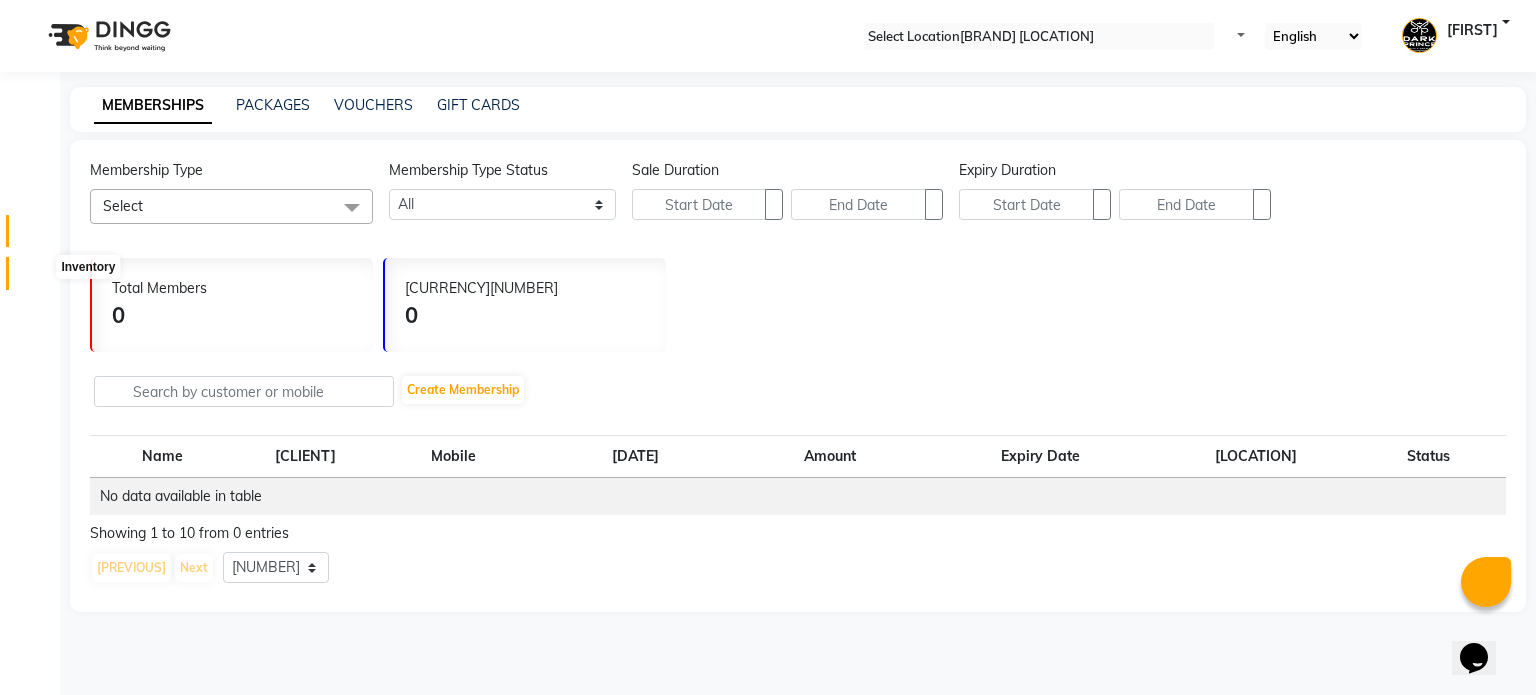 click at bounding box center (38, 278) 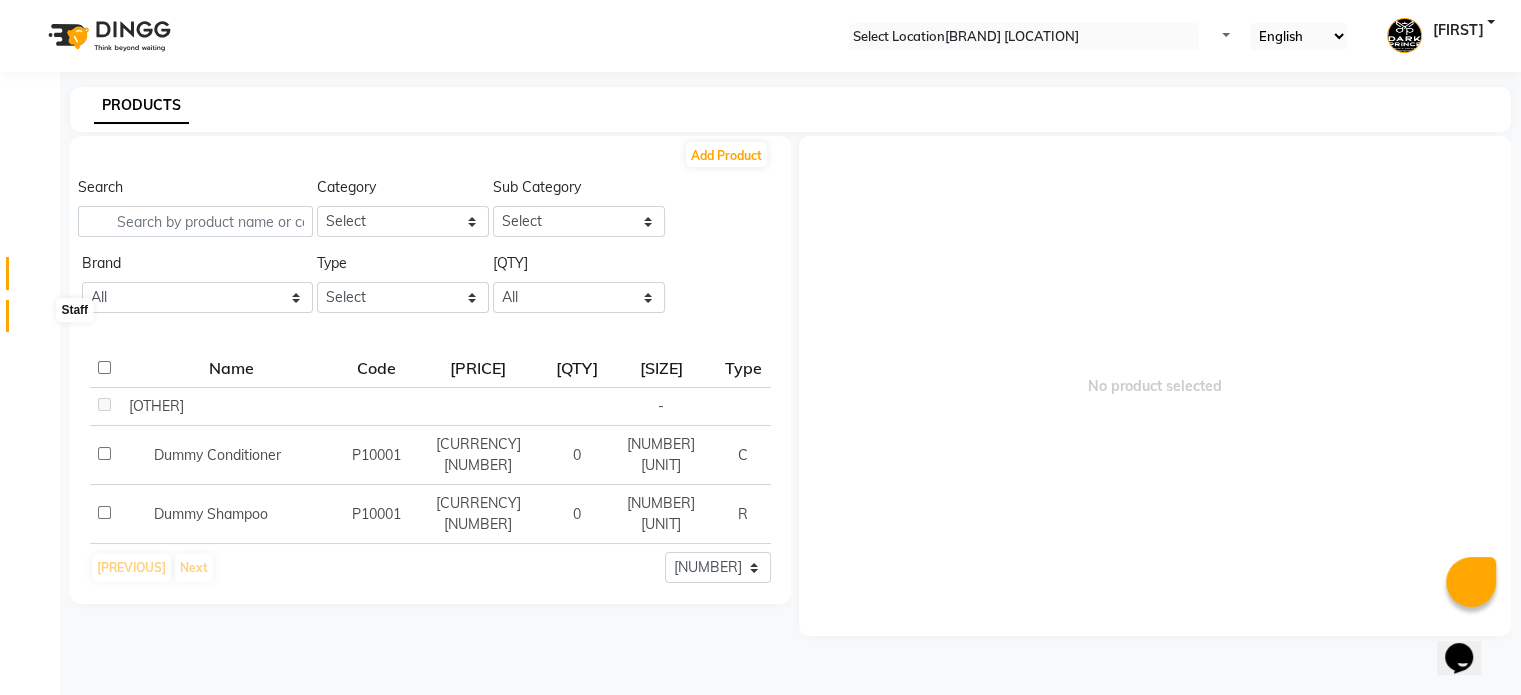 click at bounding box center (38, 321) 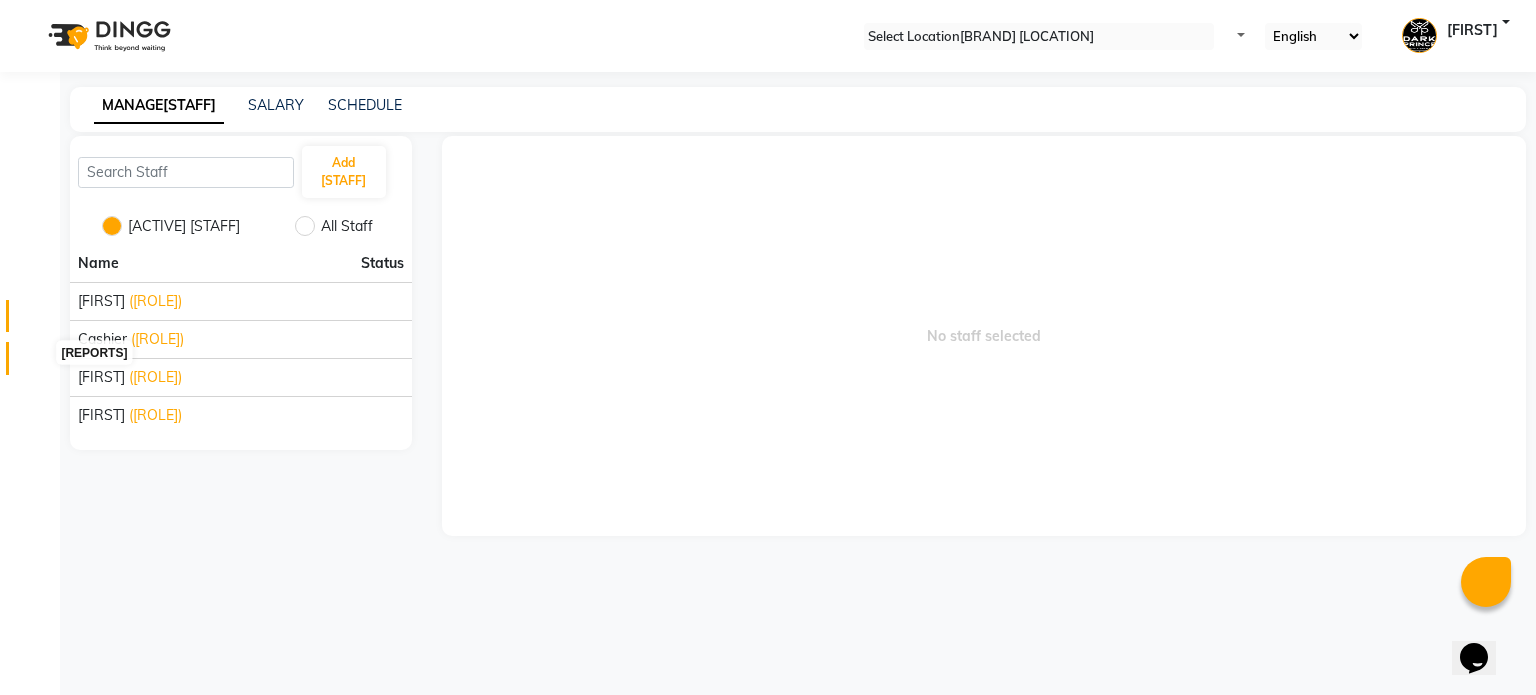click at bounding box center (38, 363) 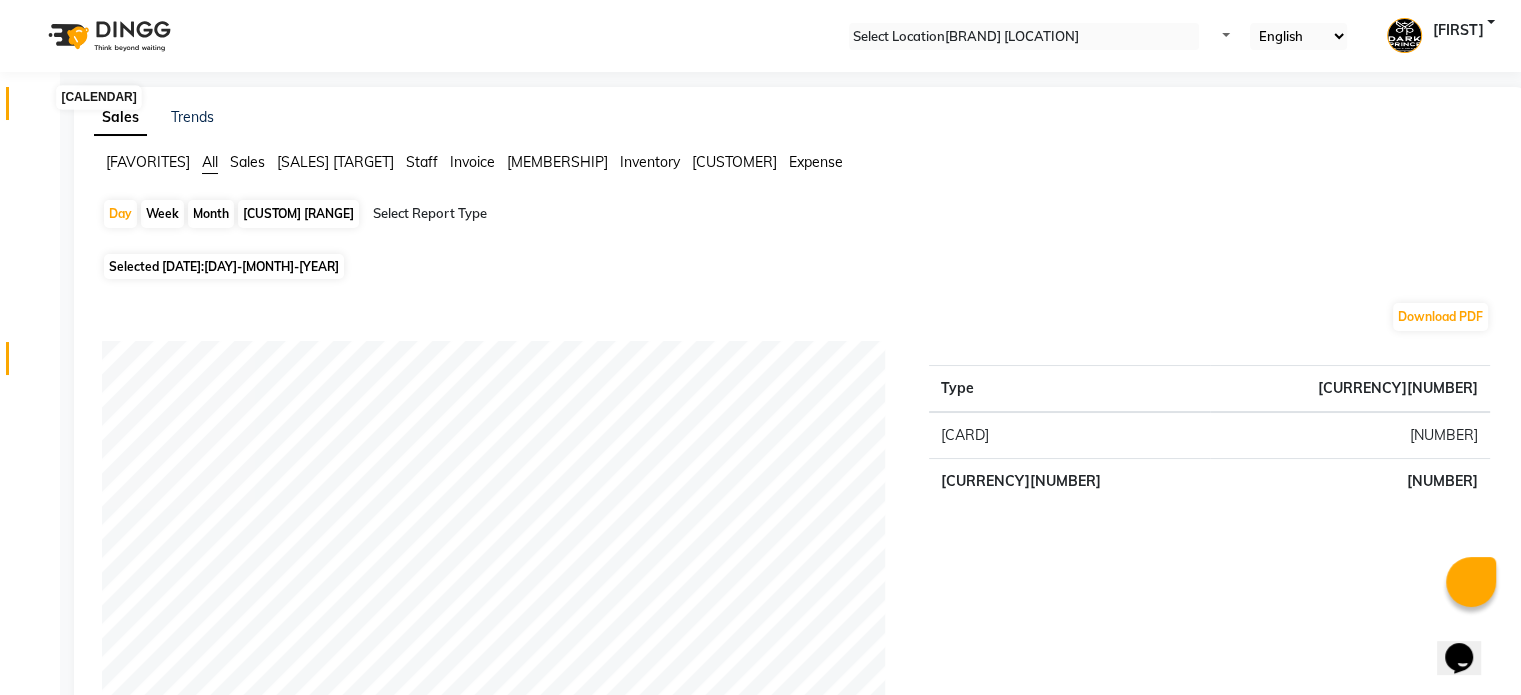 click at bounding box center [38, 108] 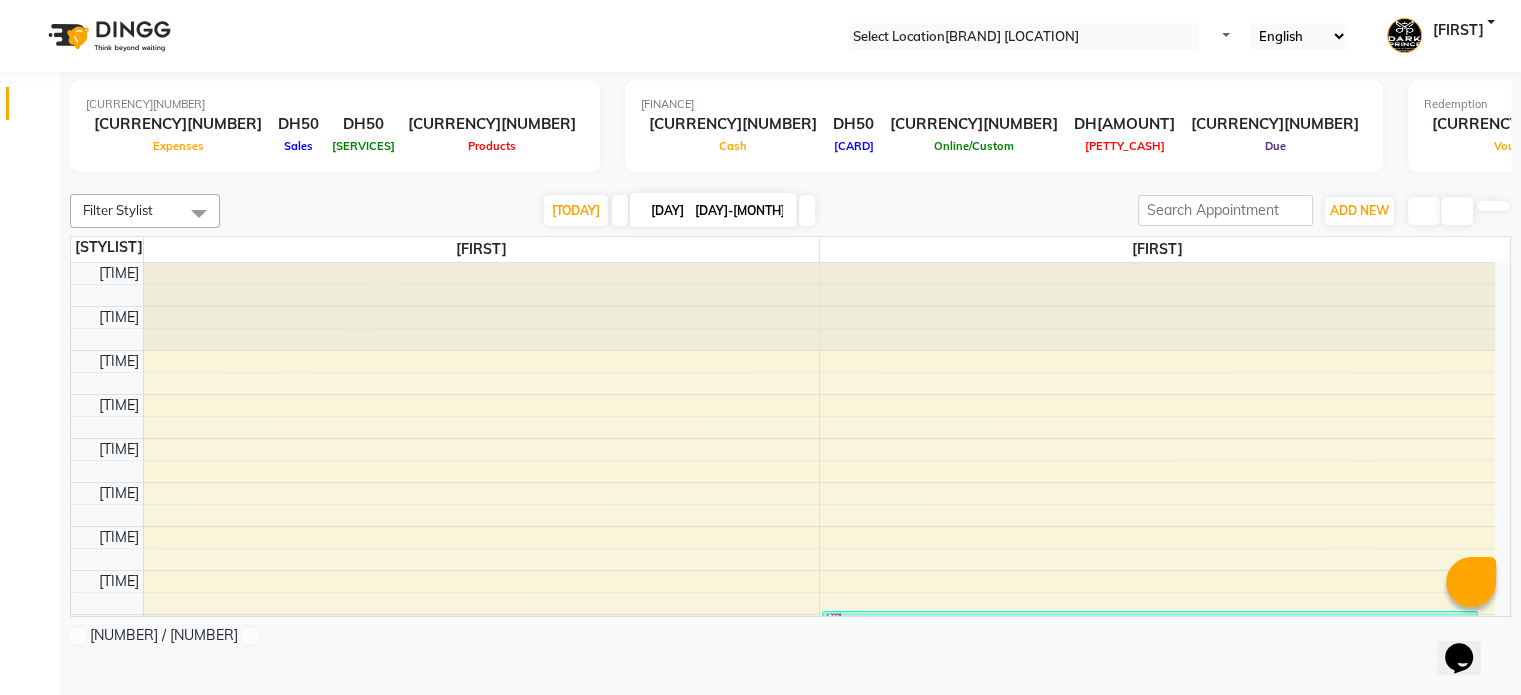 scroll, scrollTop: 0, scrollLeft: 0, axis: both 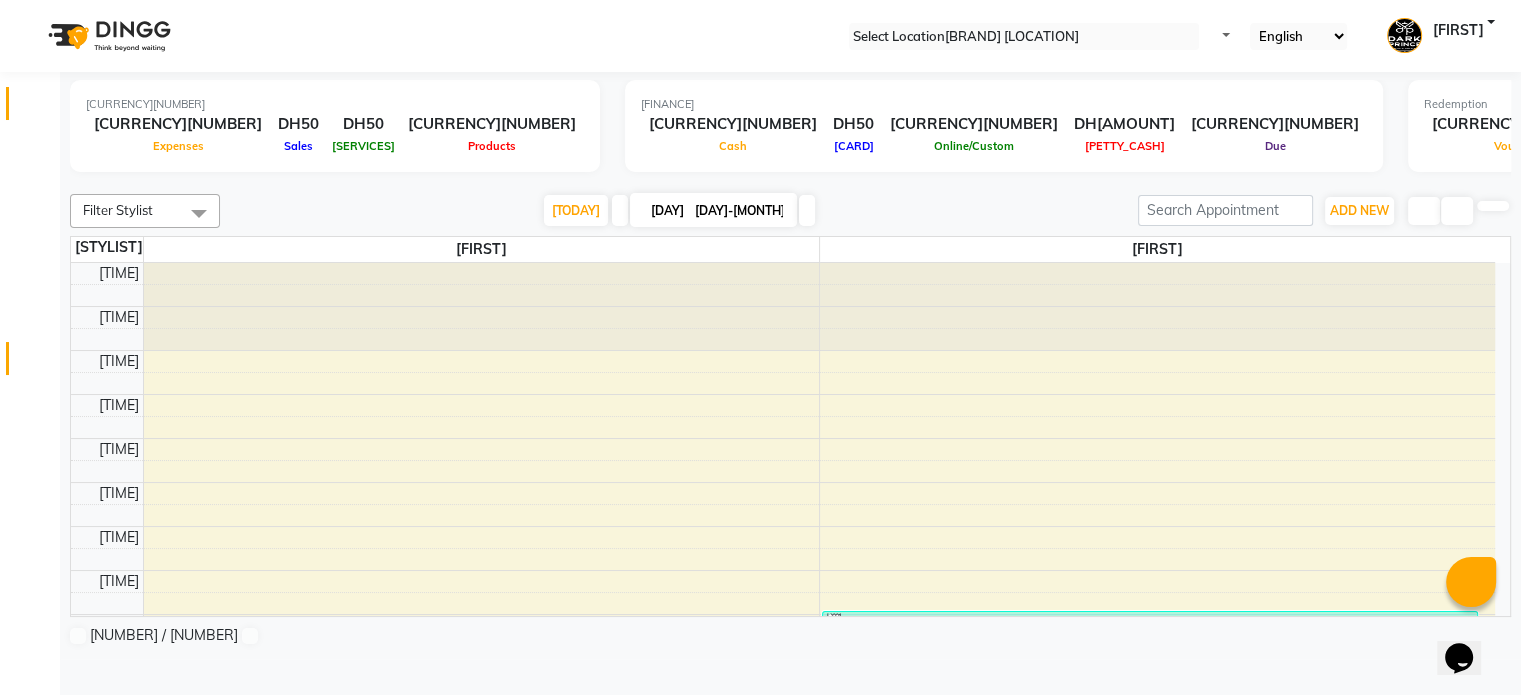 click at bounding box center (37, 363) 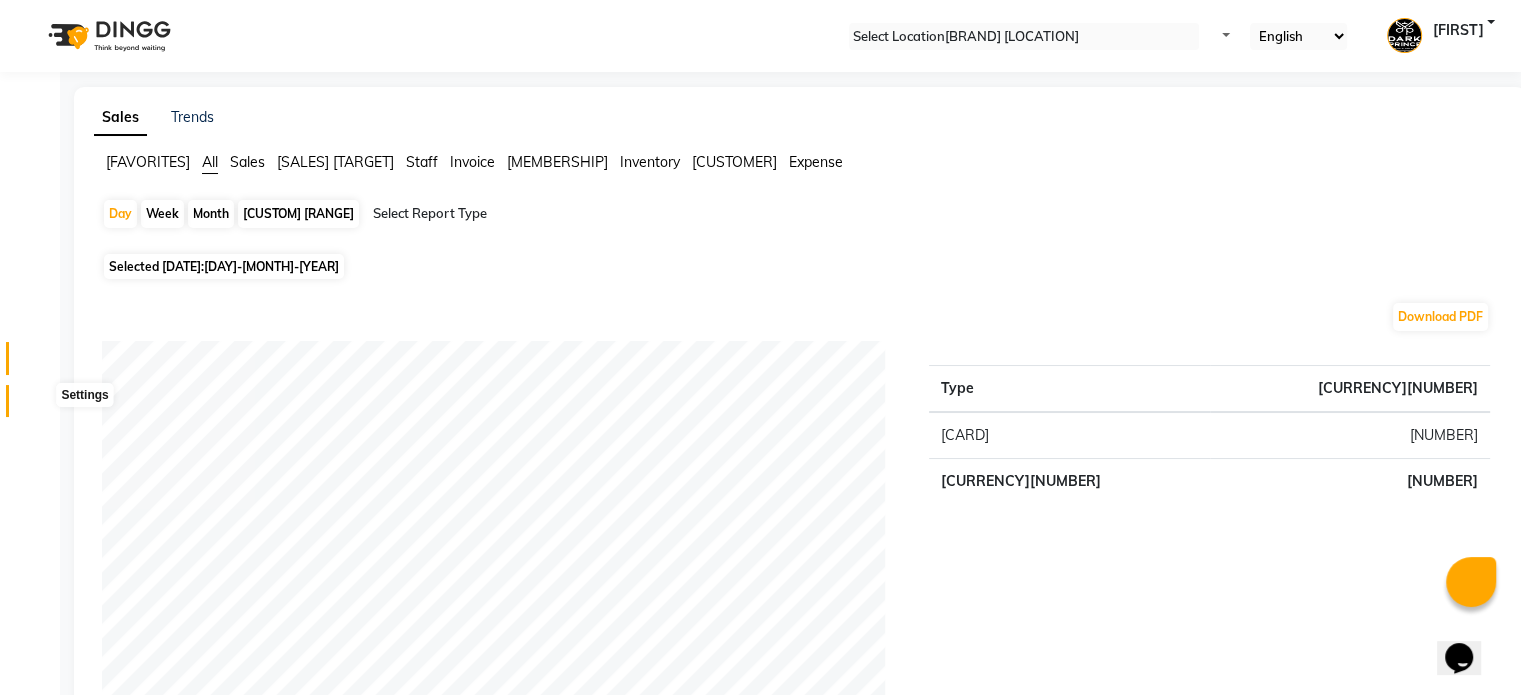 click at bounding box center [38, 406] 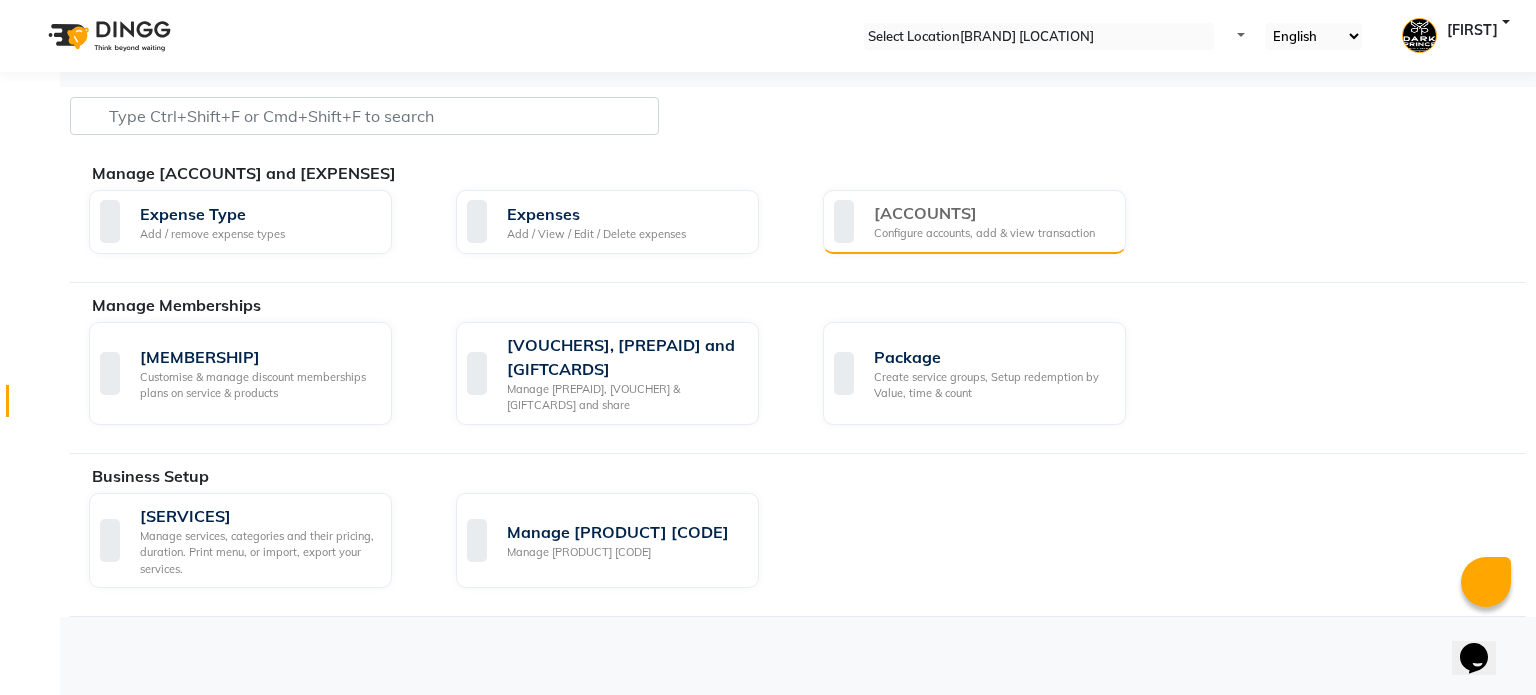 click on "Configure accounts, add & view transaction" at bounding box center (984, 233) 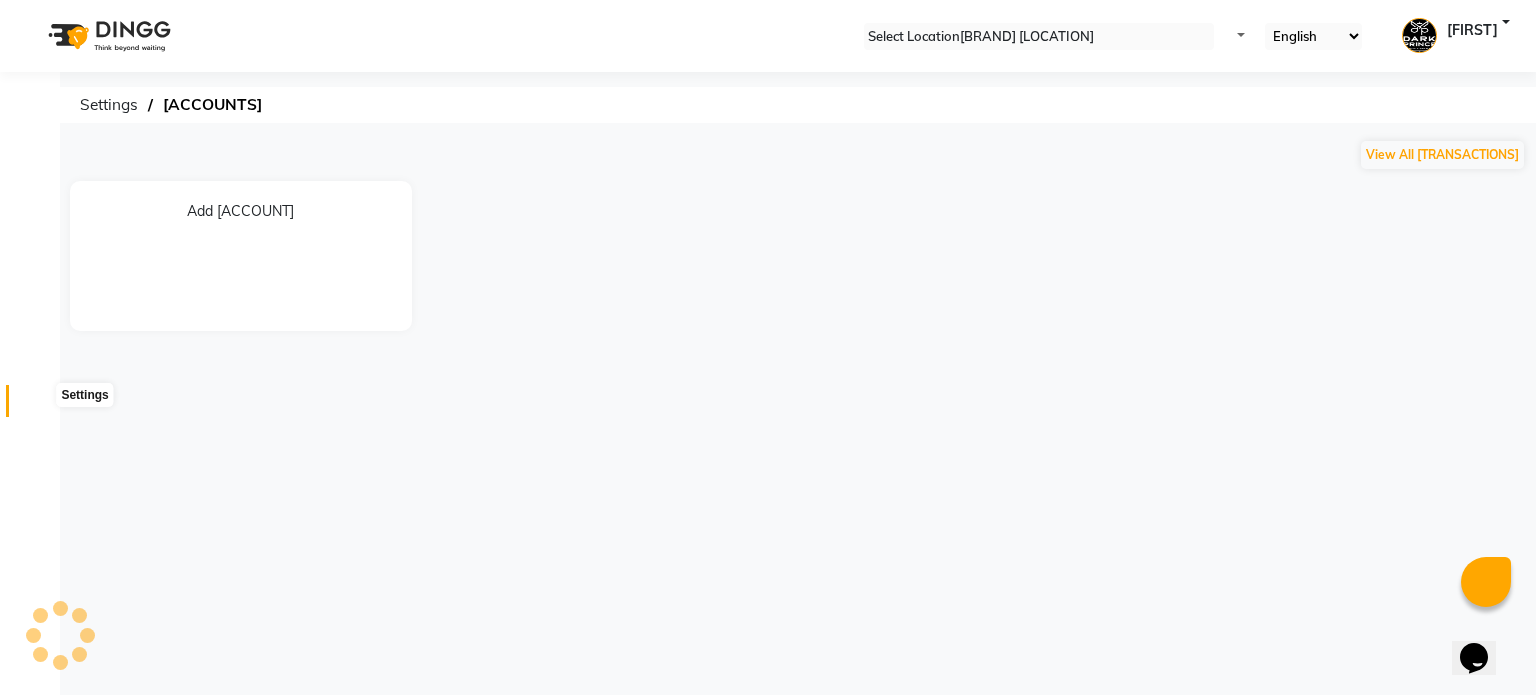 click at bounding box center [37, 406] 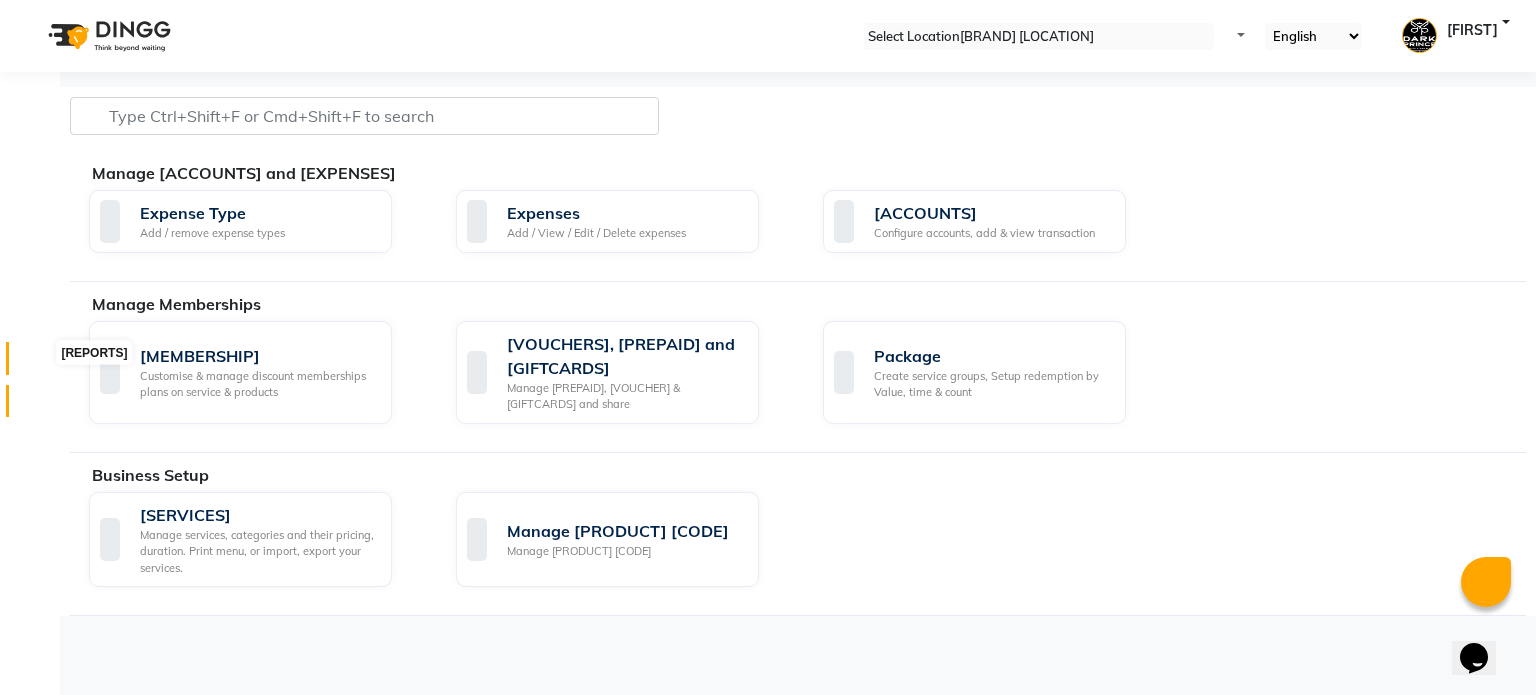 click at bounding box center [38, 363] 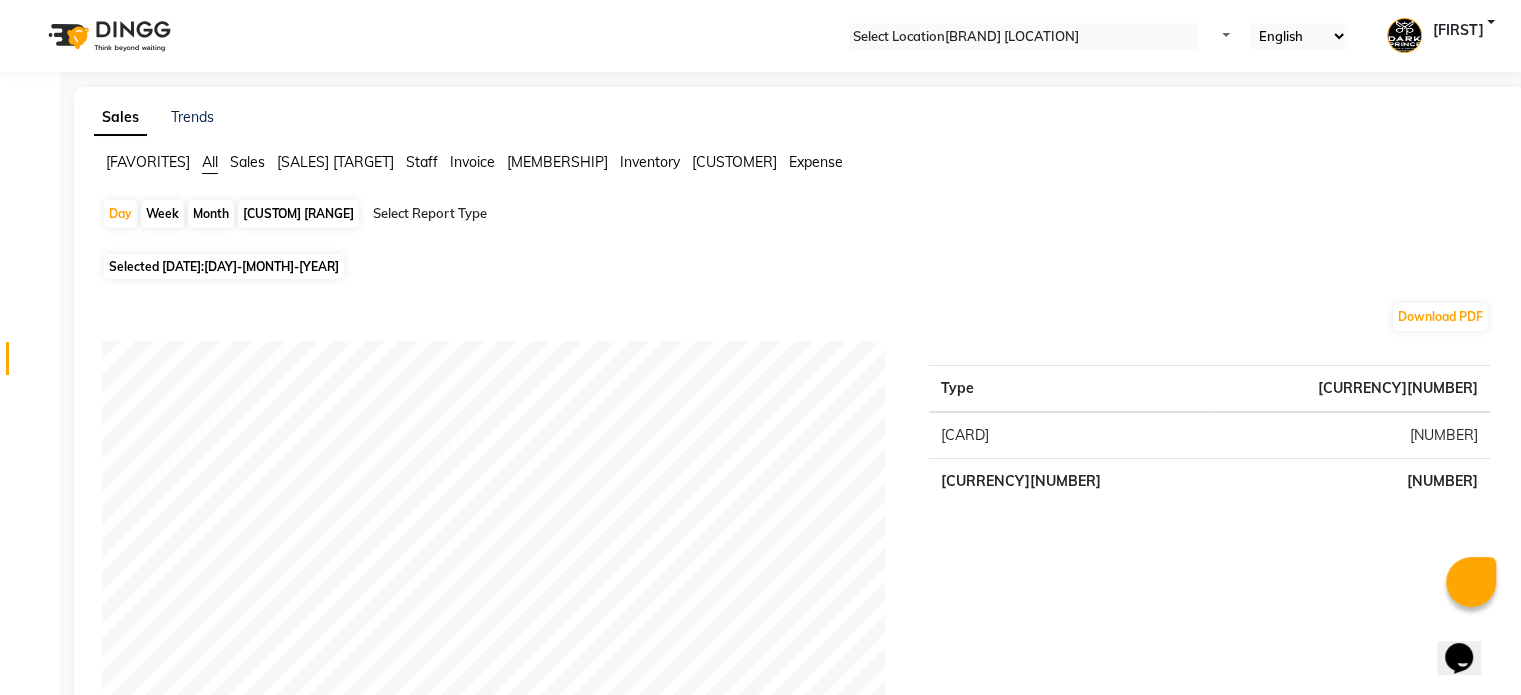 click on "Sales" at bounding box center [148, 162] 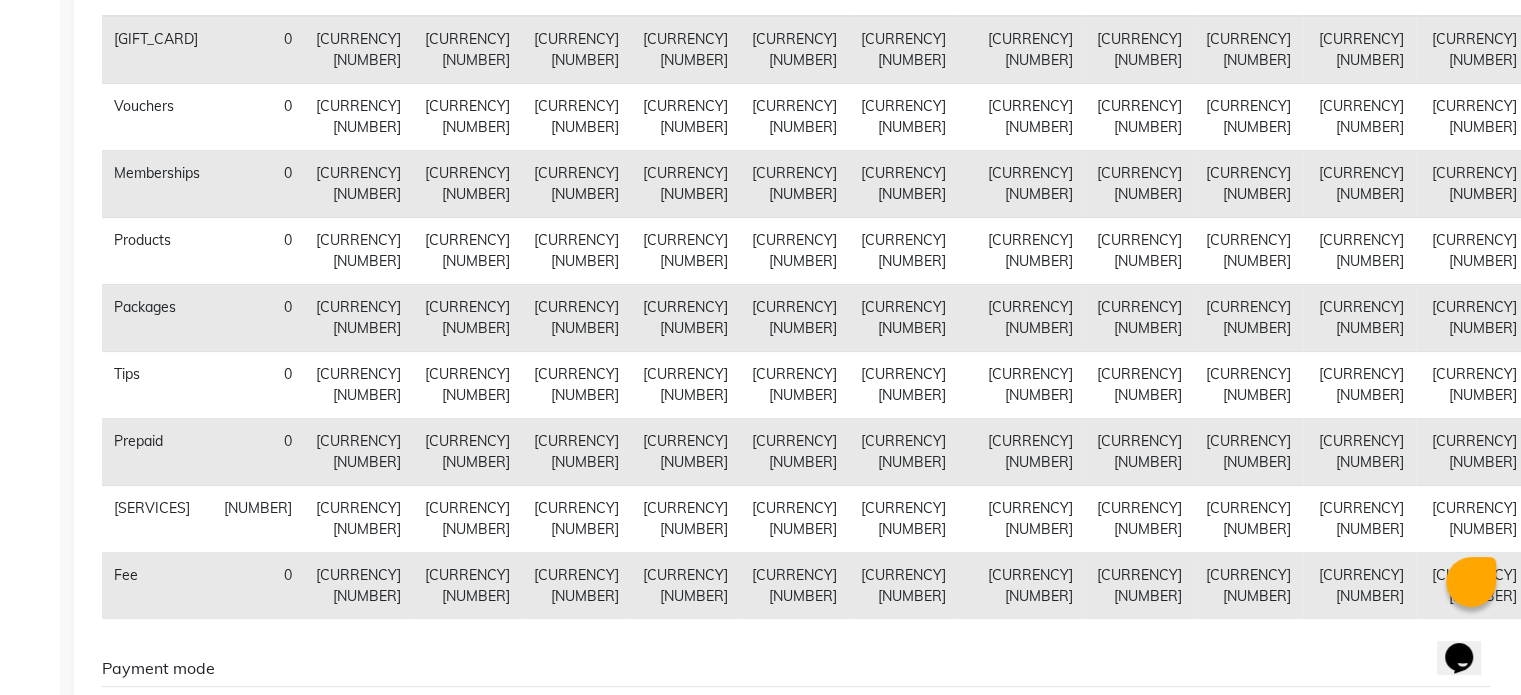 scroll, scrollTop: 0, scrollLeft: 0, axis: both 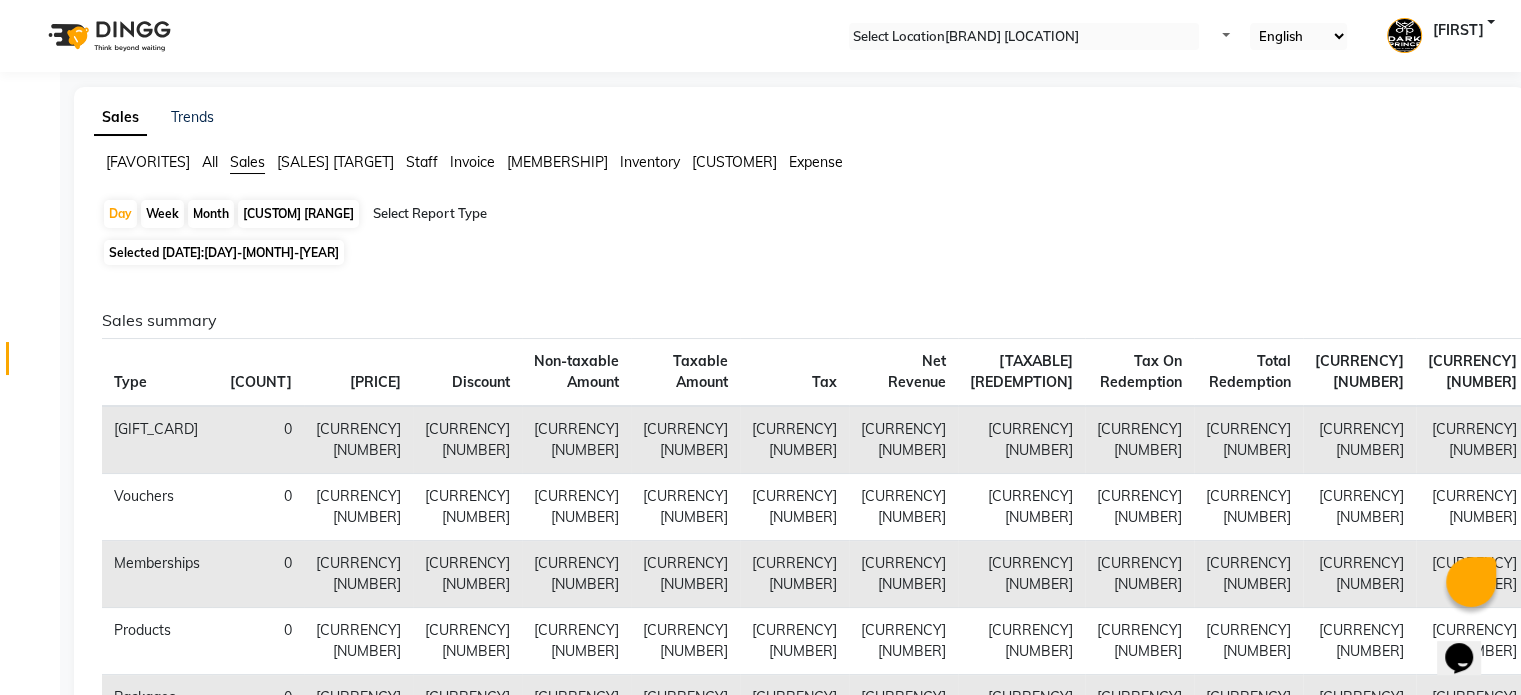 click on "Month" at bounding box center [211, 214] 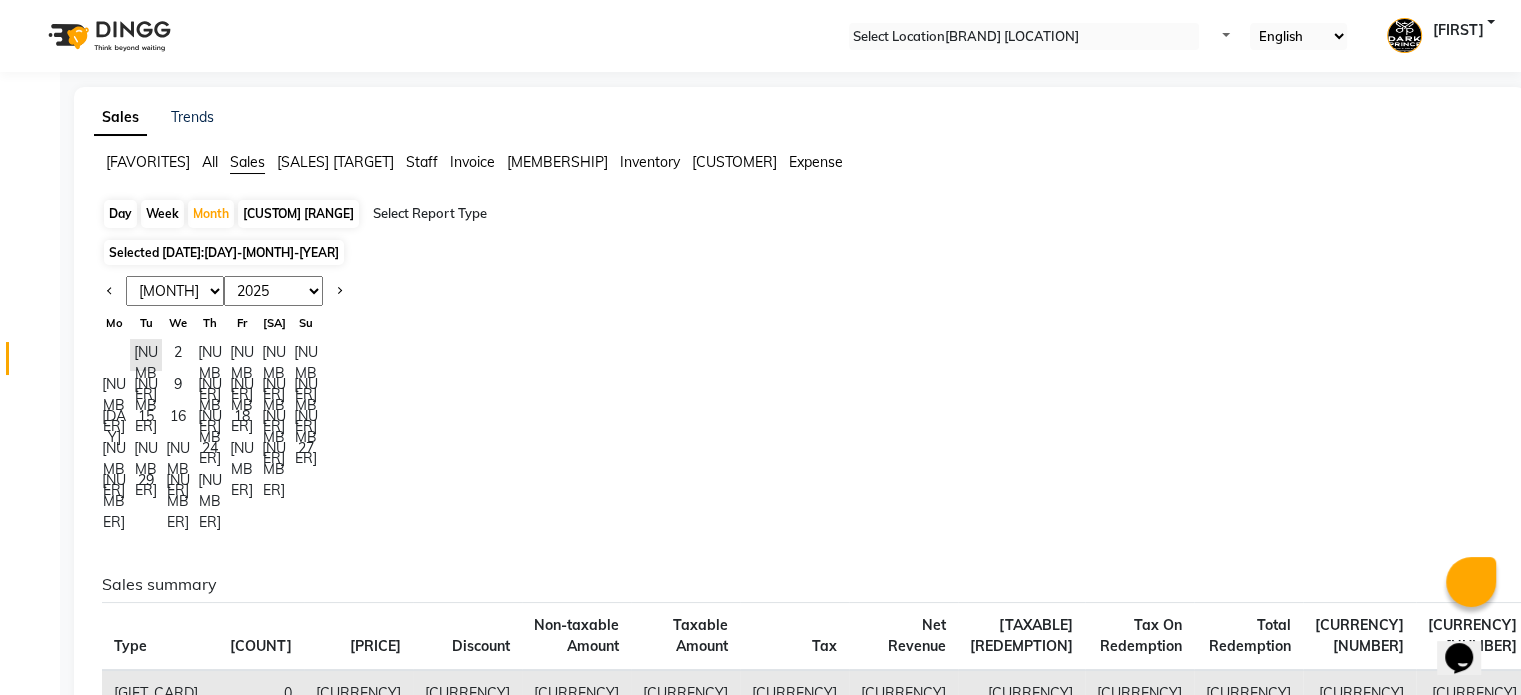 click on "[CUSTOM] [RANGE]" at bounding box center [298, 214] 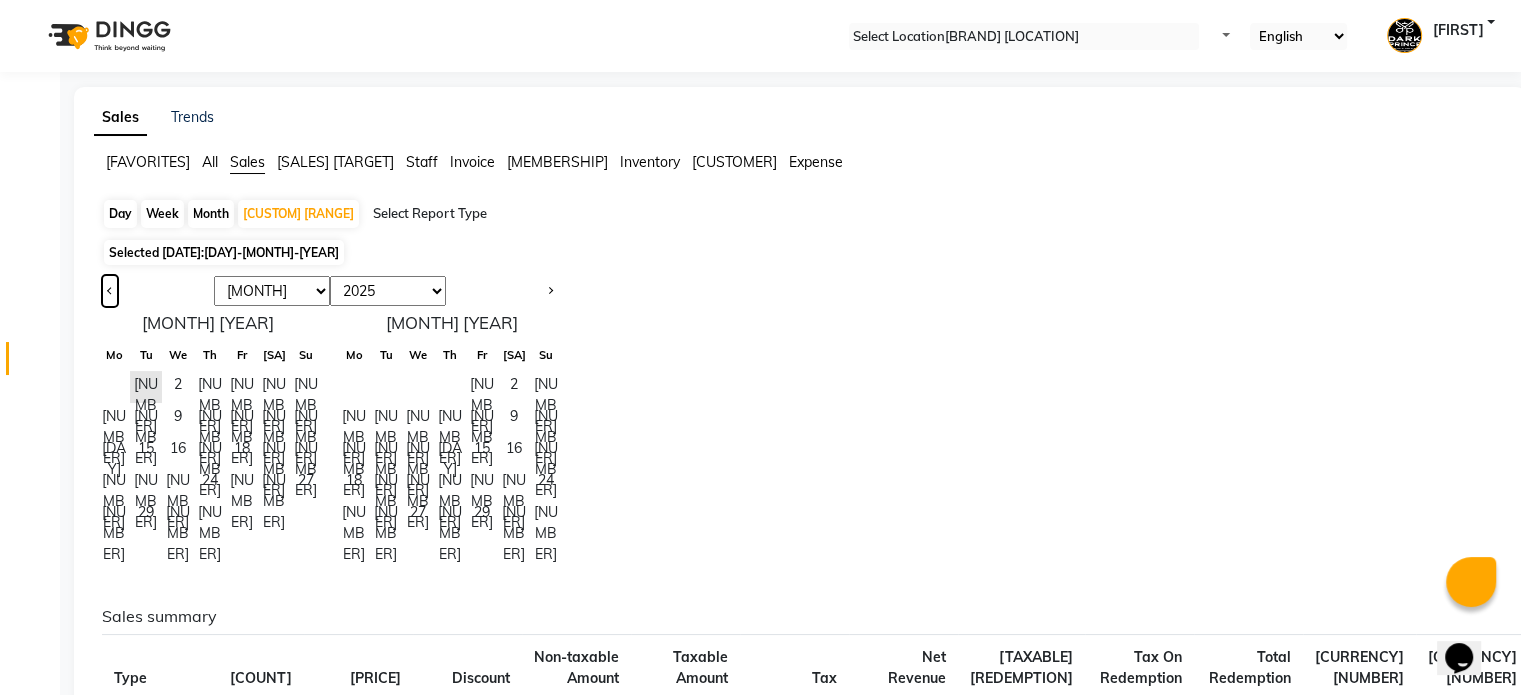 click at bounding box center (110, 291) 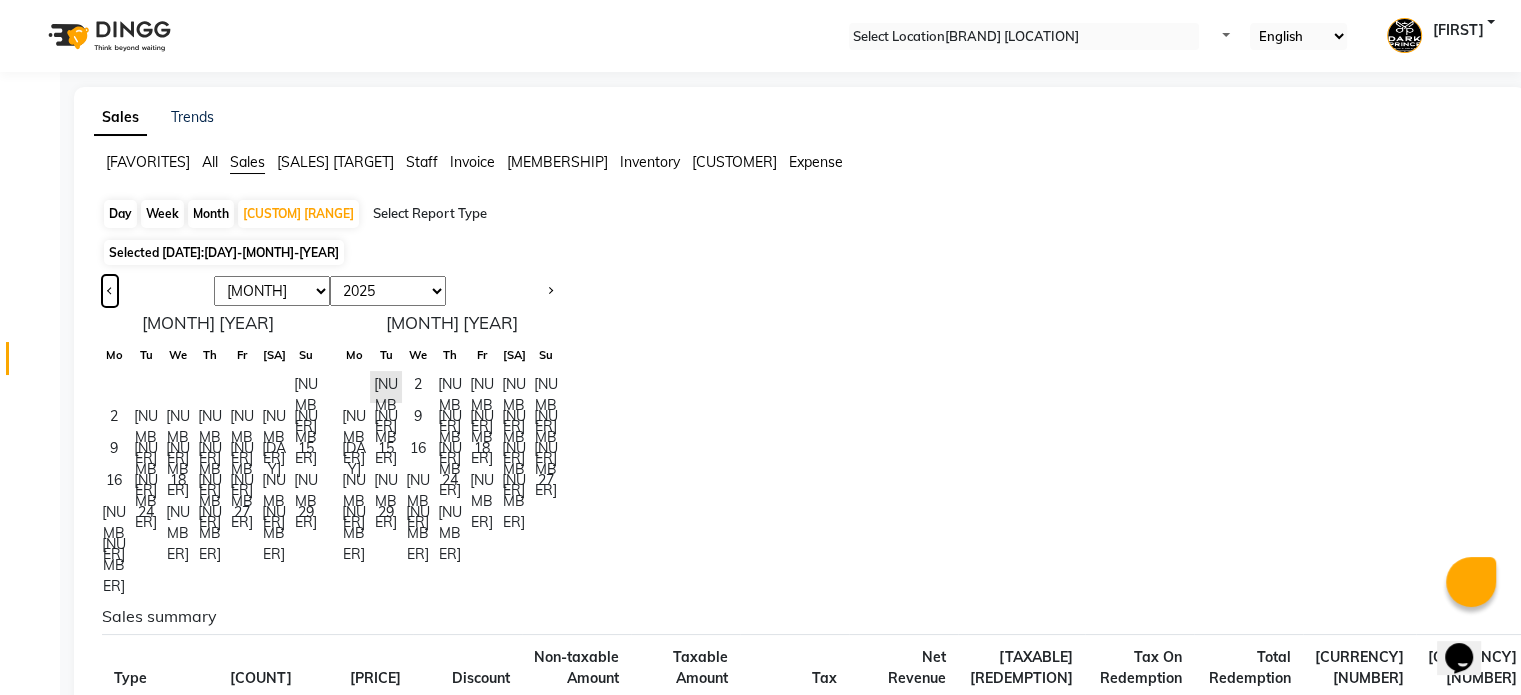 click at bounding box center (110, 291) 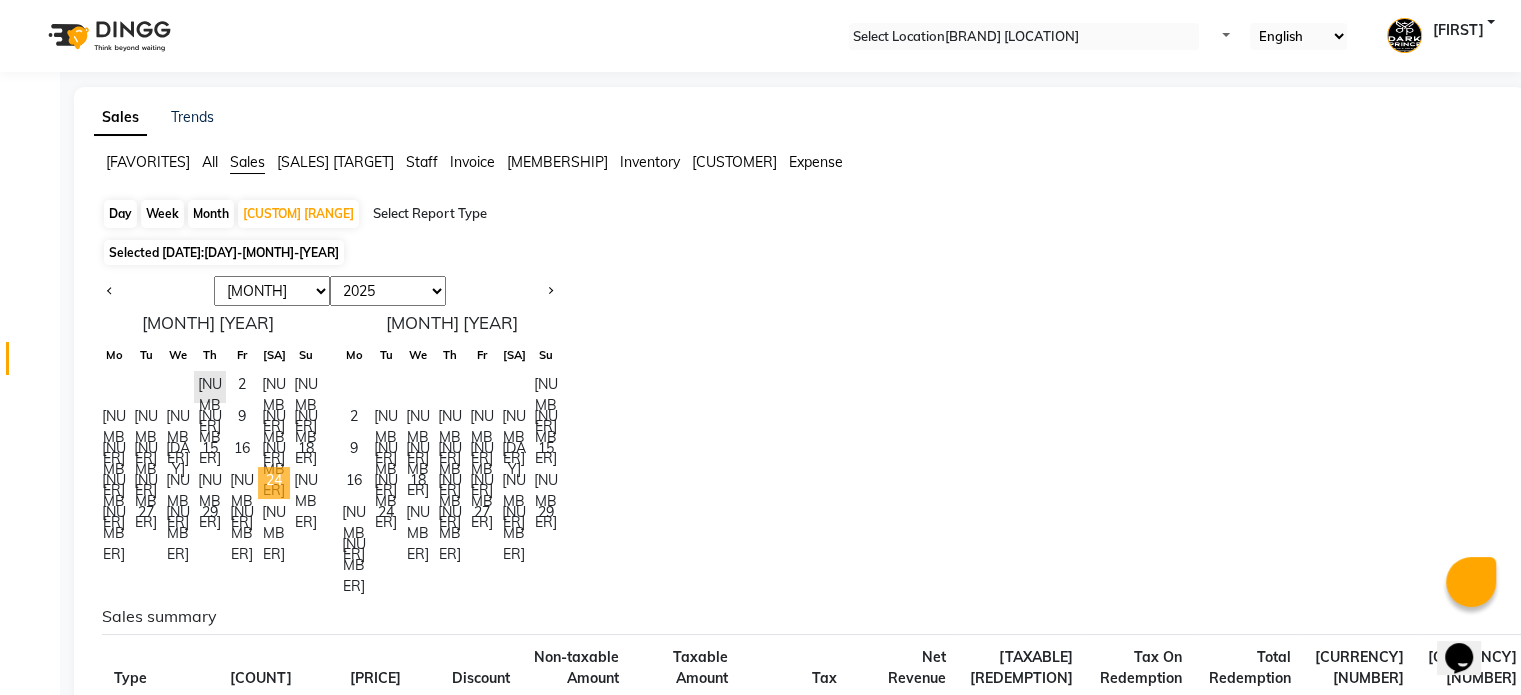 click on "24" at bounding box center [274, 483] 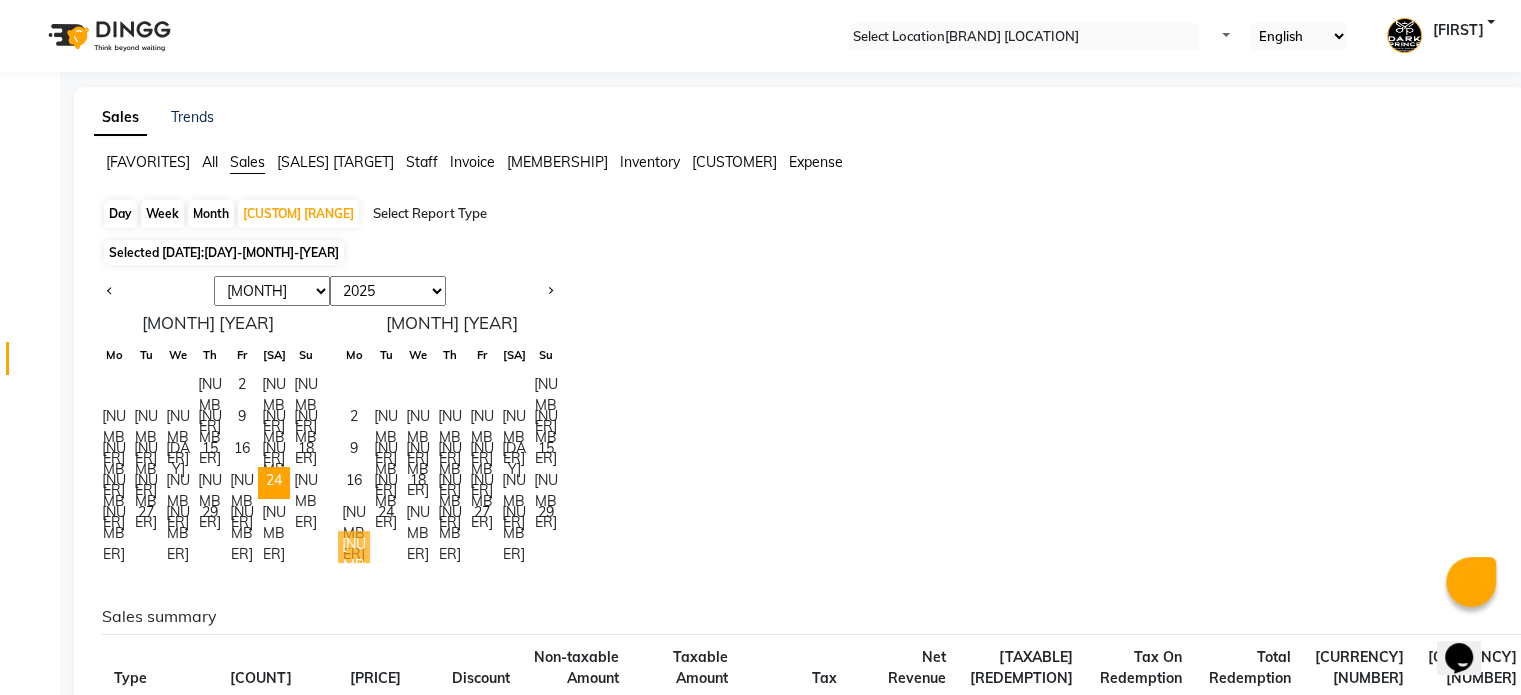 click on "[NUMBER]" at bounding box center [354, 547] 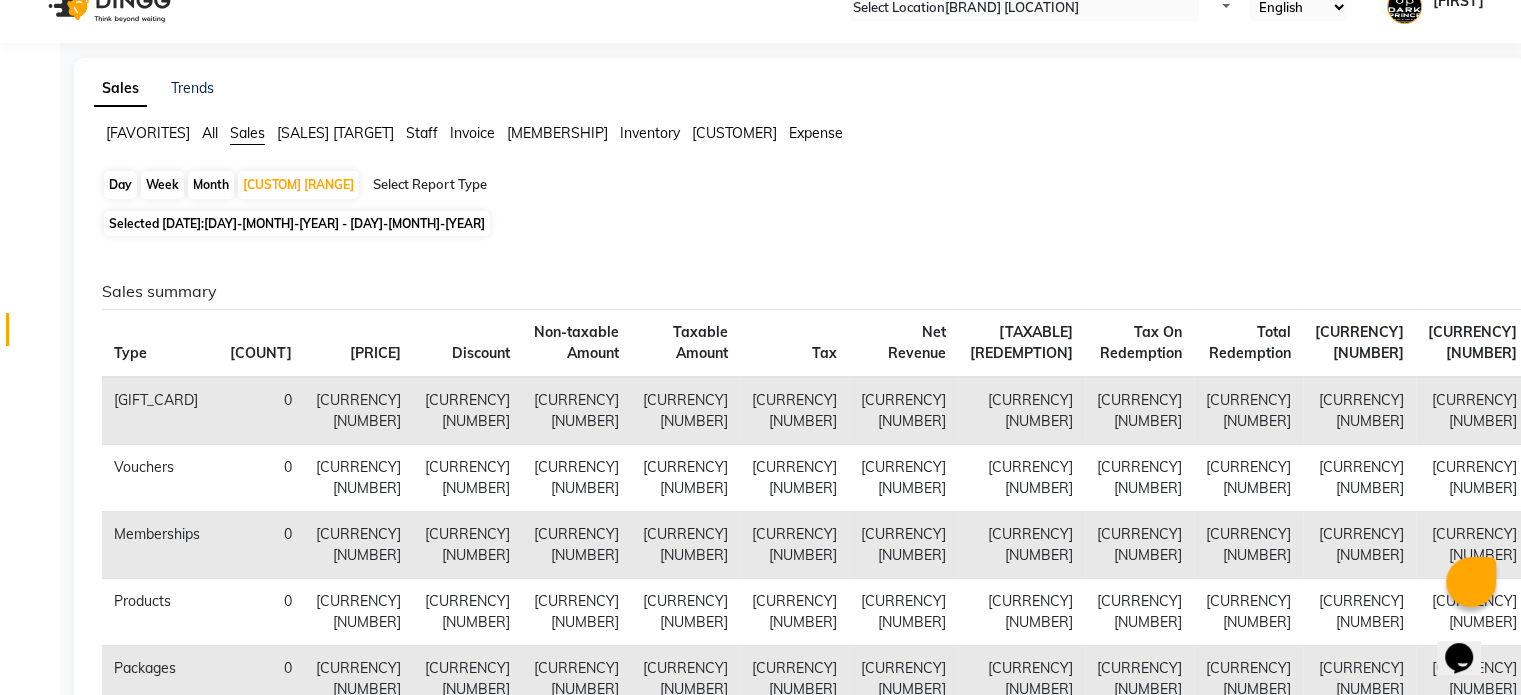 scroll, scrollTop: 0, scrollLeft: 0, axis: both 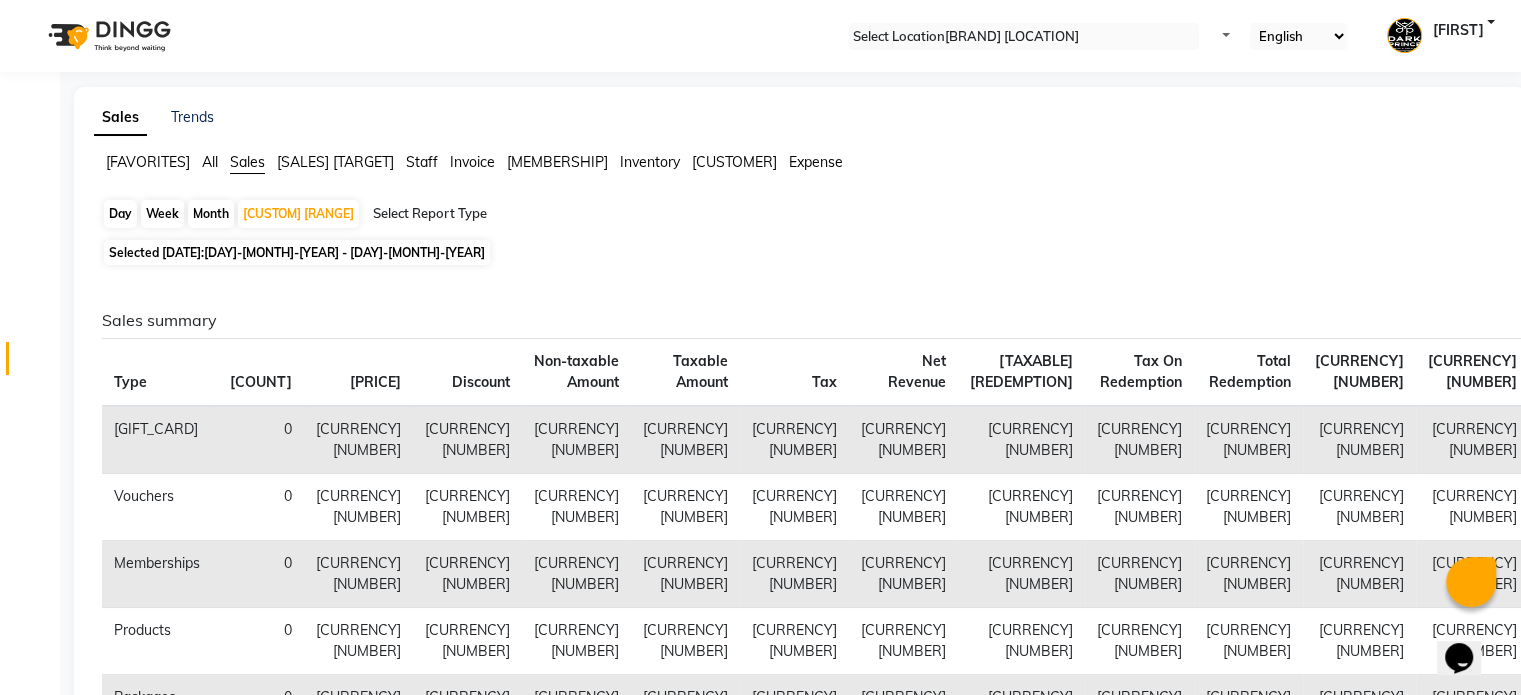 click on "Staff" at bounding box center (148, 162) 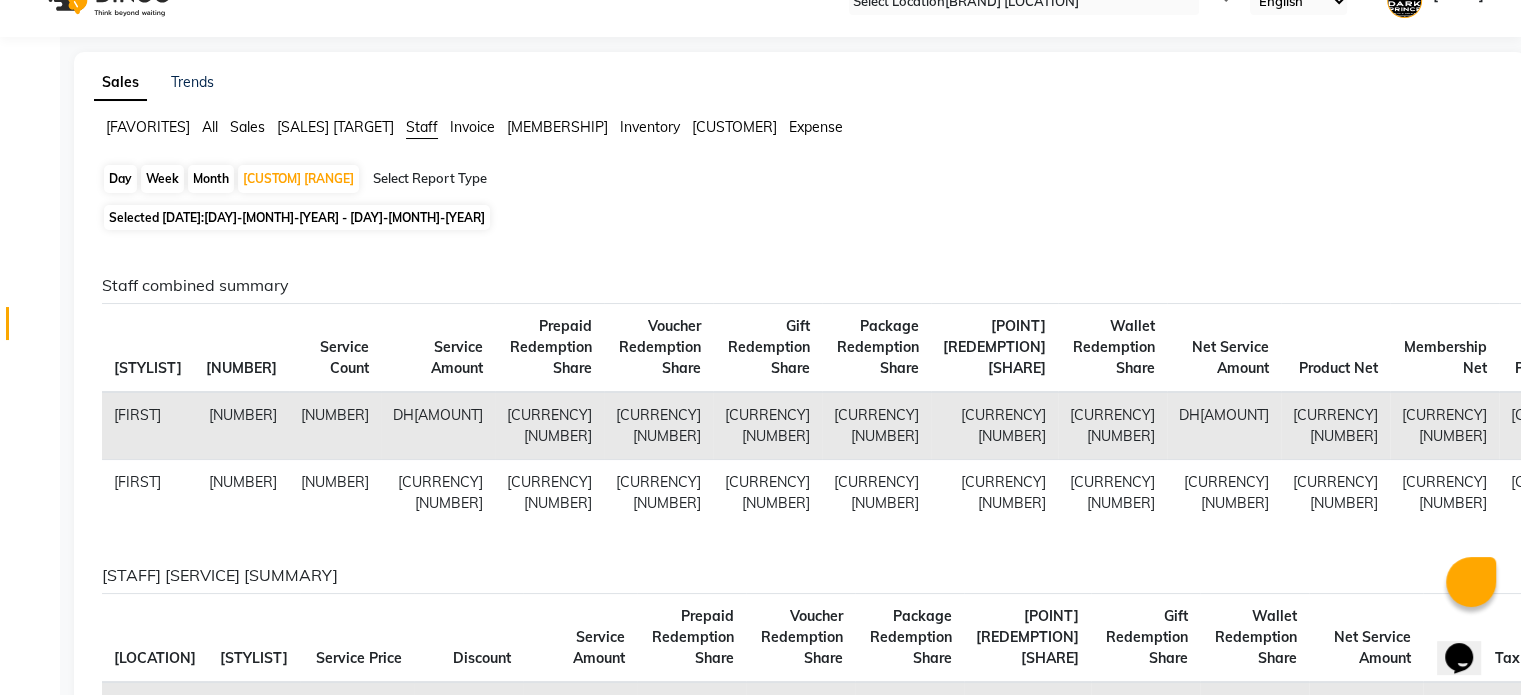 scroll, scrollTop: 0, scrollLeft: 0, axis: both 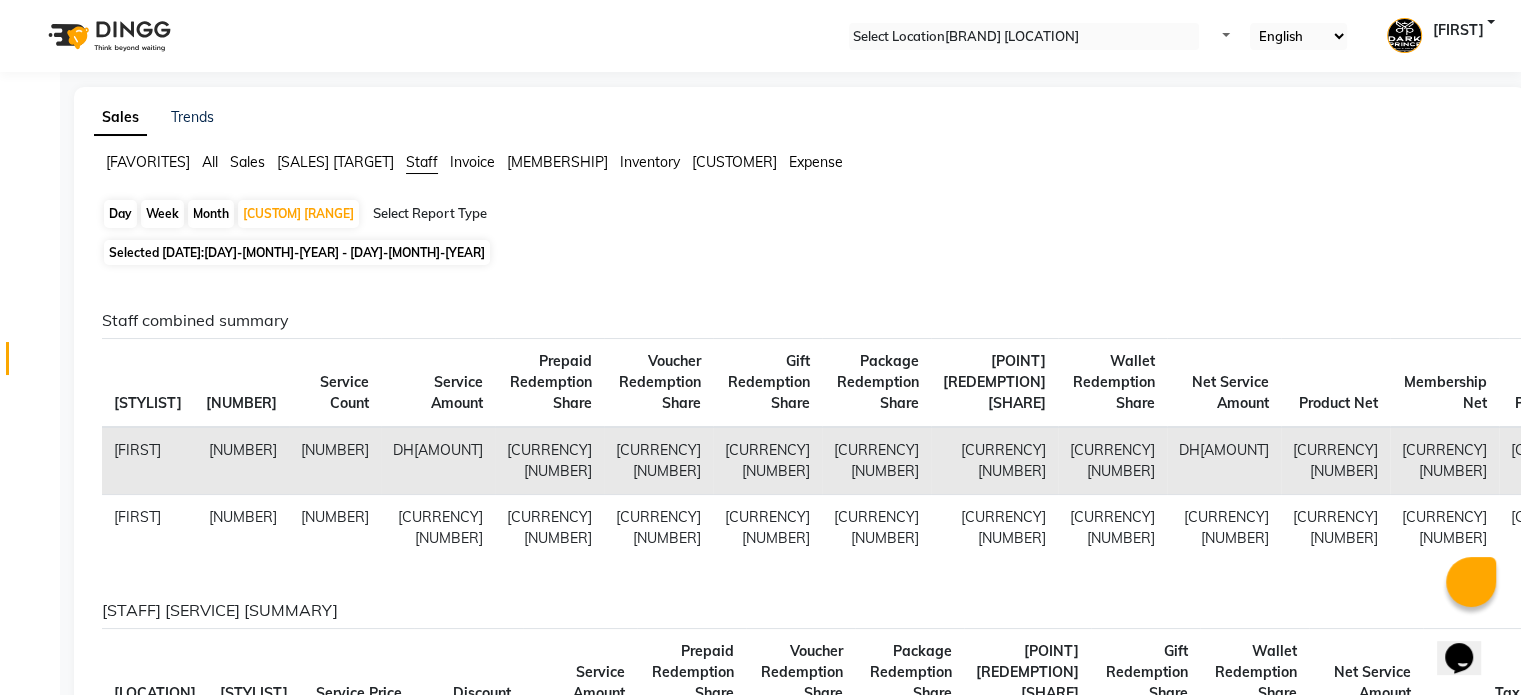click on "Sales" at bounding box center [148, 162] 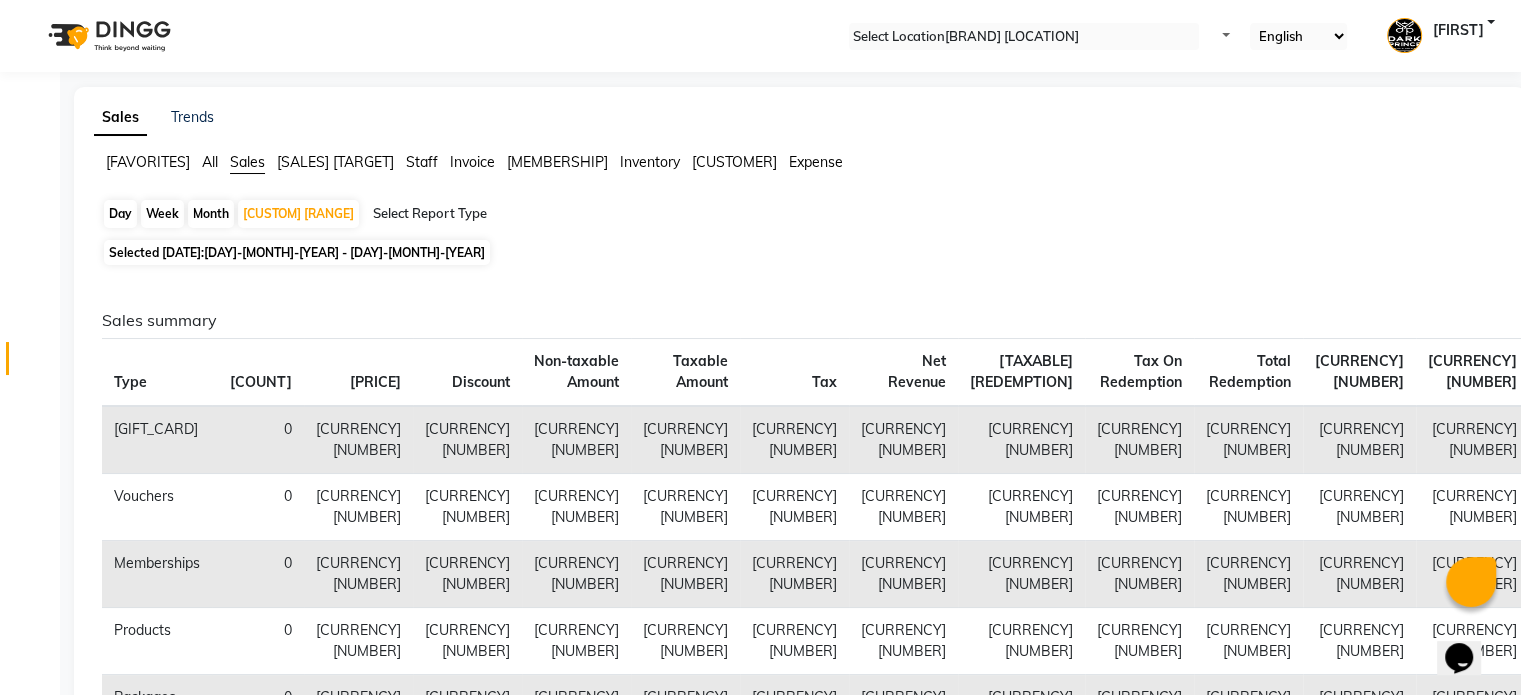 click on "All" at bounding box center [148, 162] 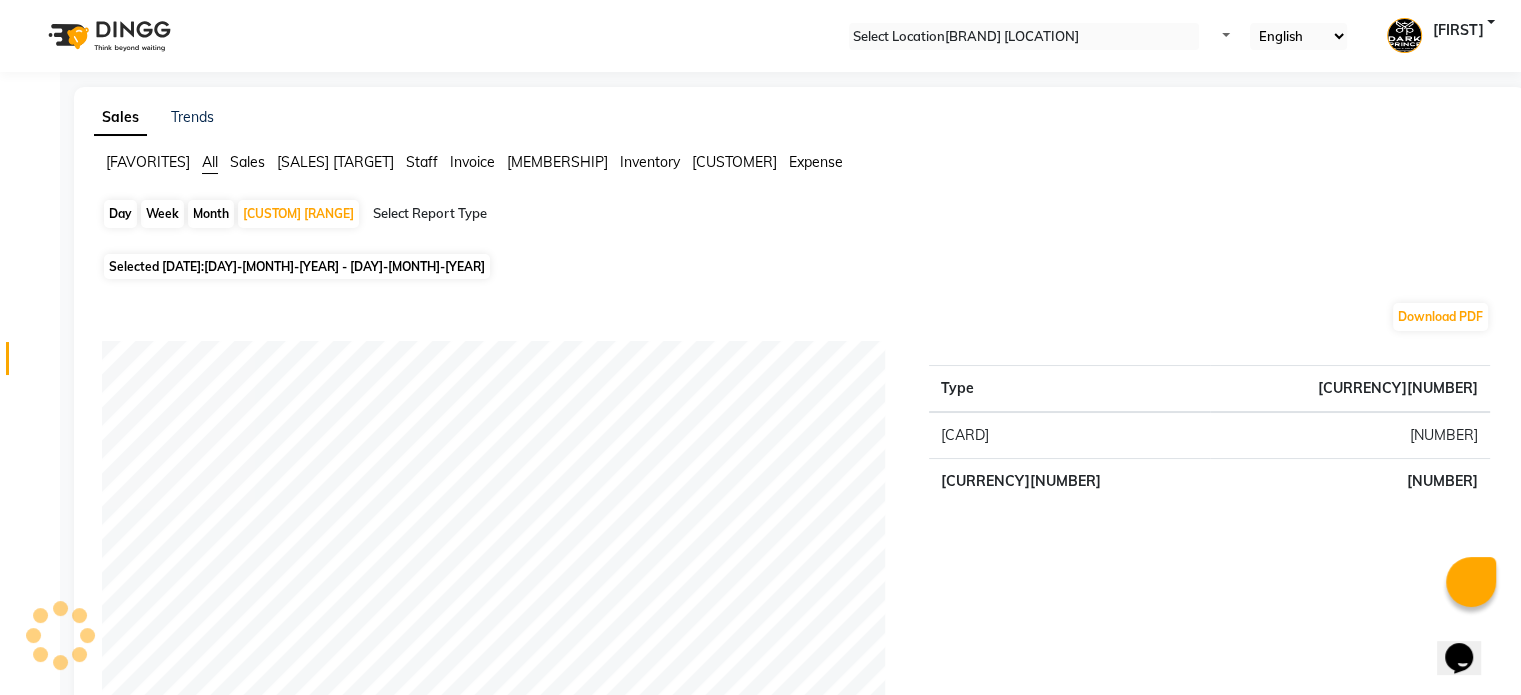 click on "Sales Target Staff Invoice Membership Inventory Customer Expense" at bounding box center [800, 163] 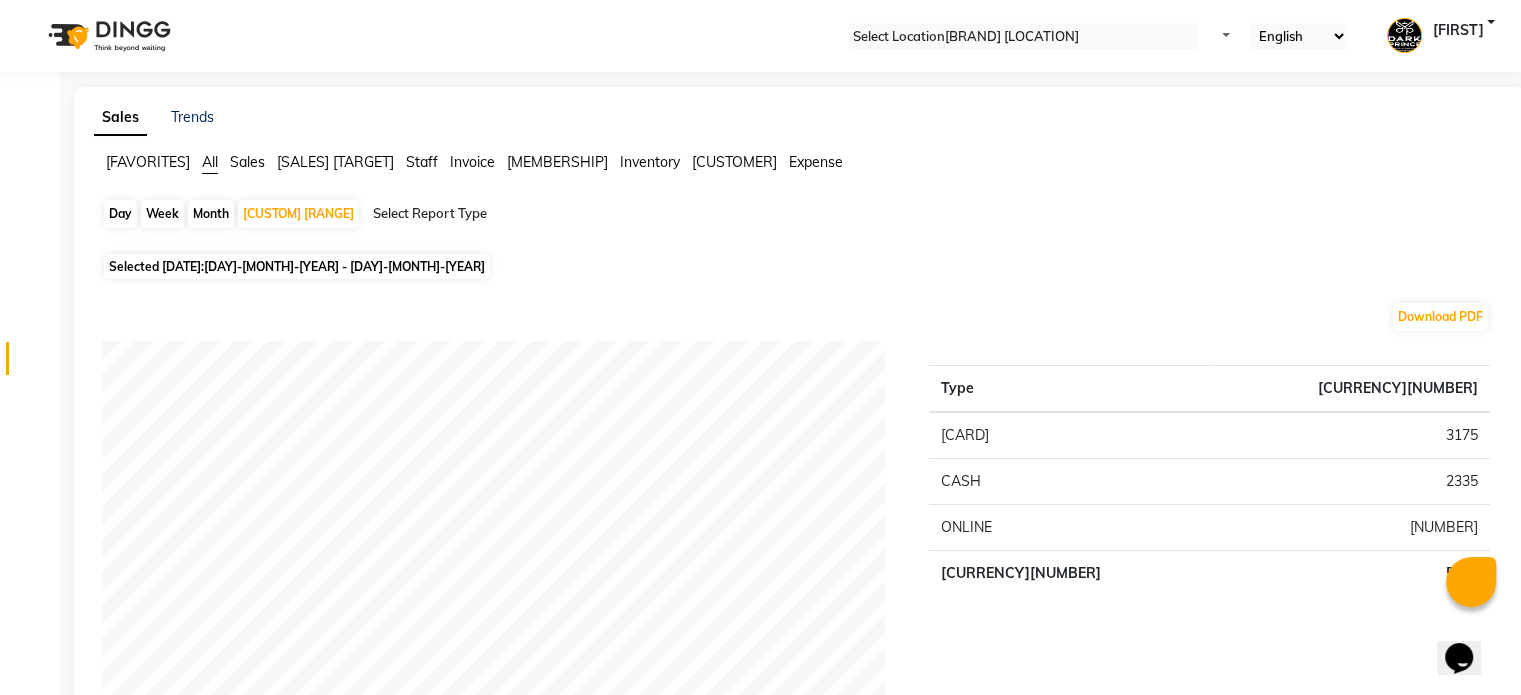 click on "Sales" at bounding box center [148, 162] 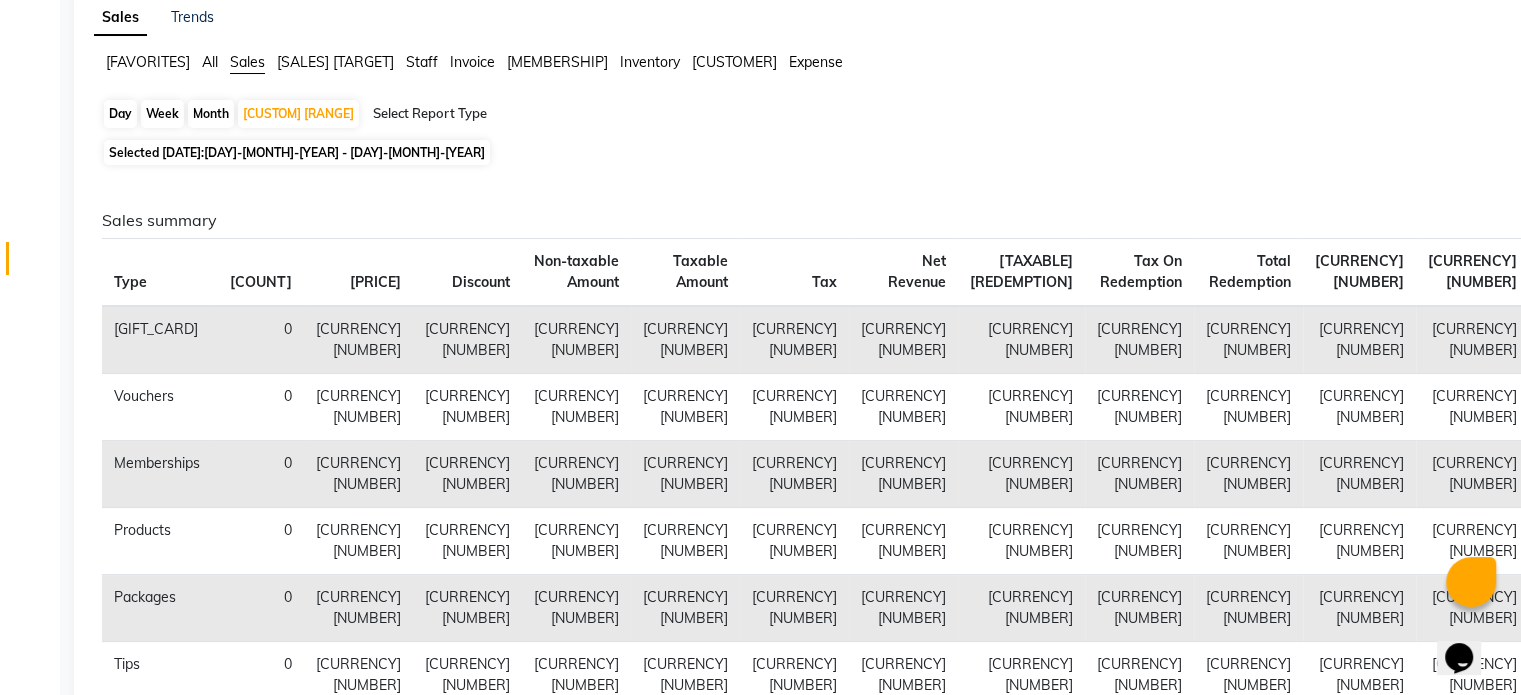scroll, scrollTop: 0, scrollLeft: 0, axis: both 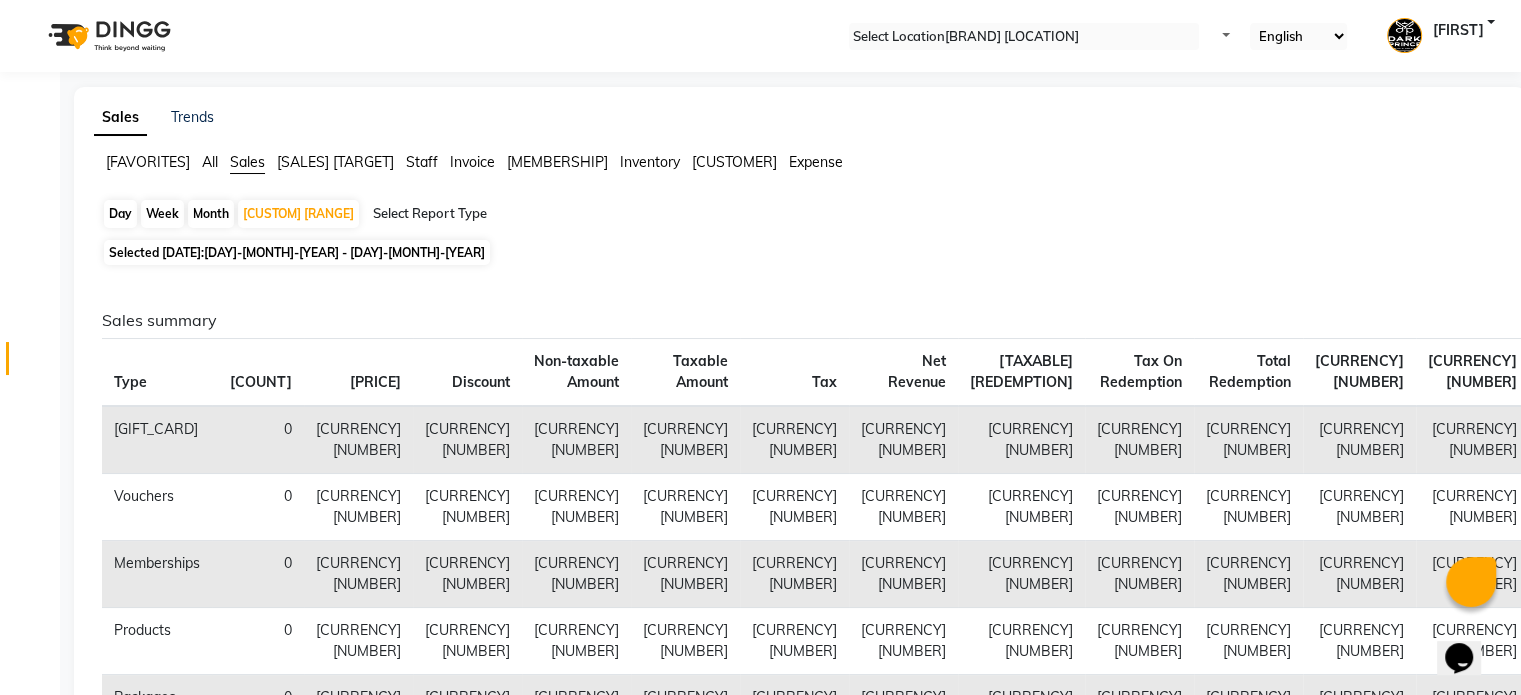 click on "Sales Target Staff Invoice Membership Inventory Customer Expense" at bounding box center [800, 171] 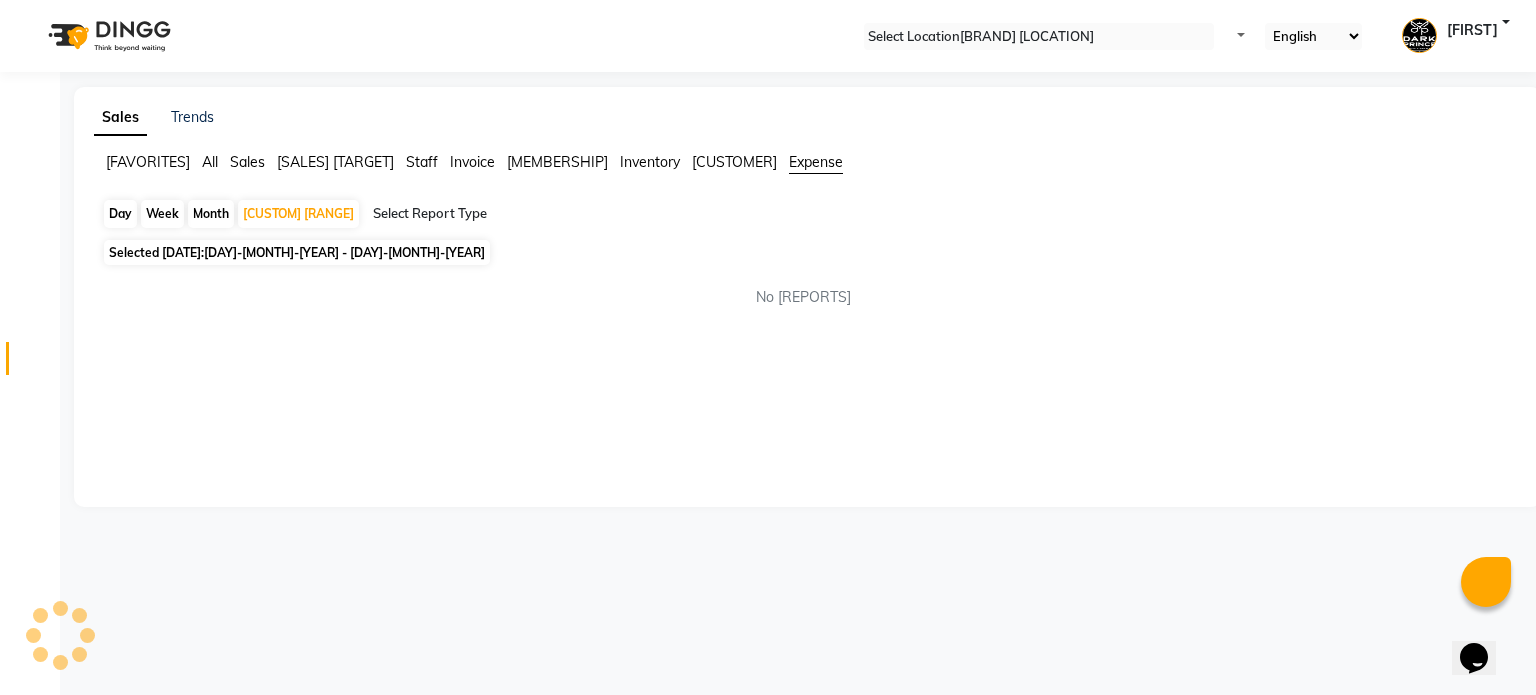 click on "[CUSTOMER]" at bounding box center (148, 162) 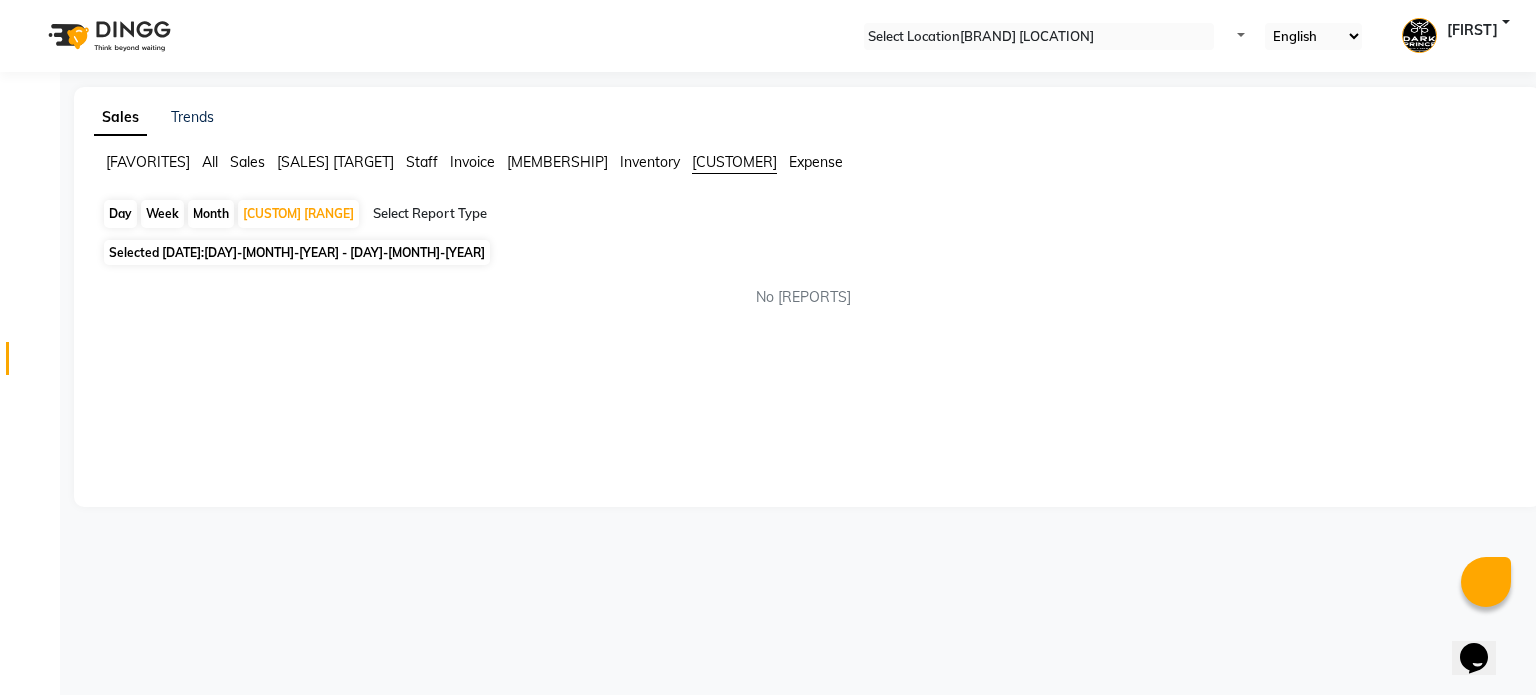 click on "Inventory" at bounding box center (148, 162) 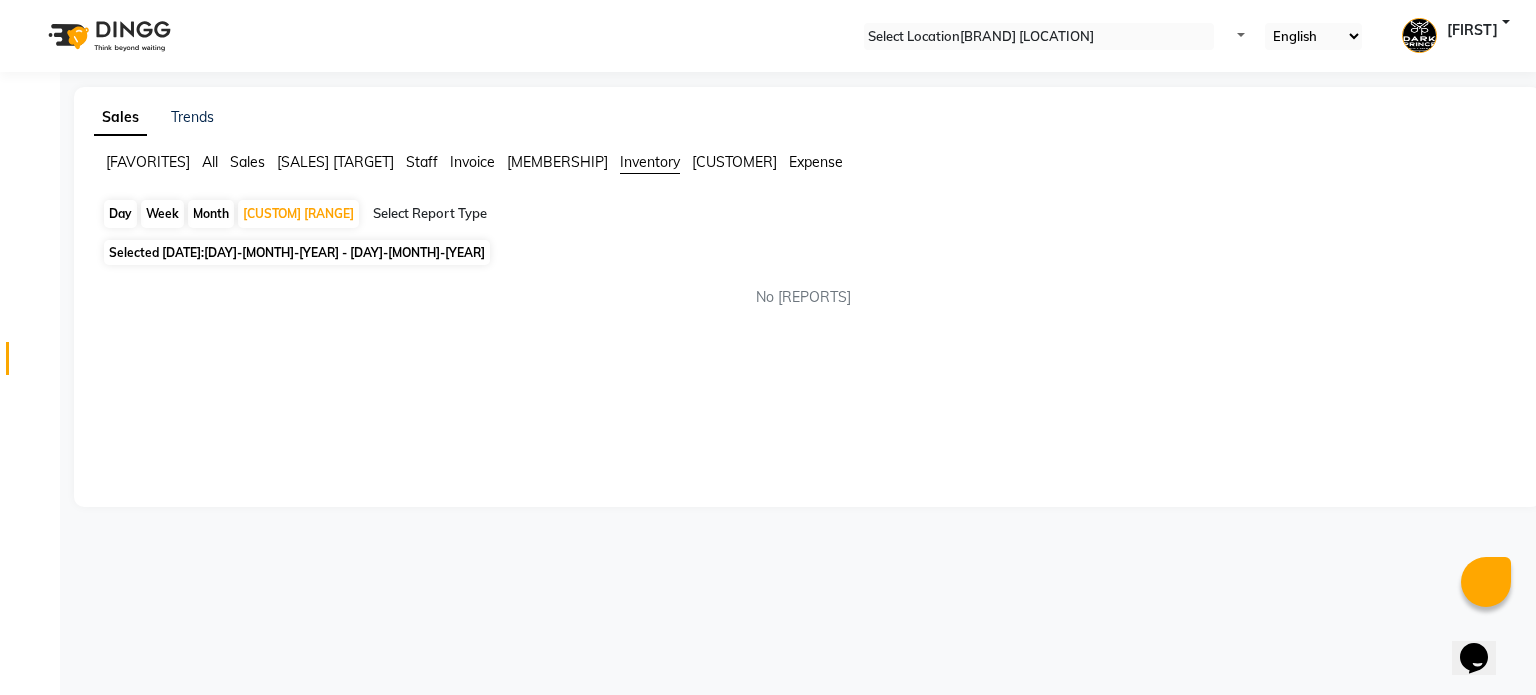 click on "[MEMBERSHIP]" at bounding box center (148, 162) 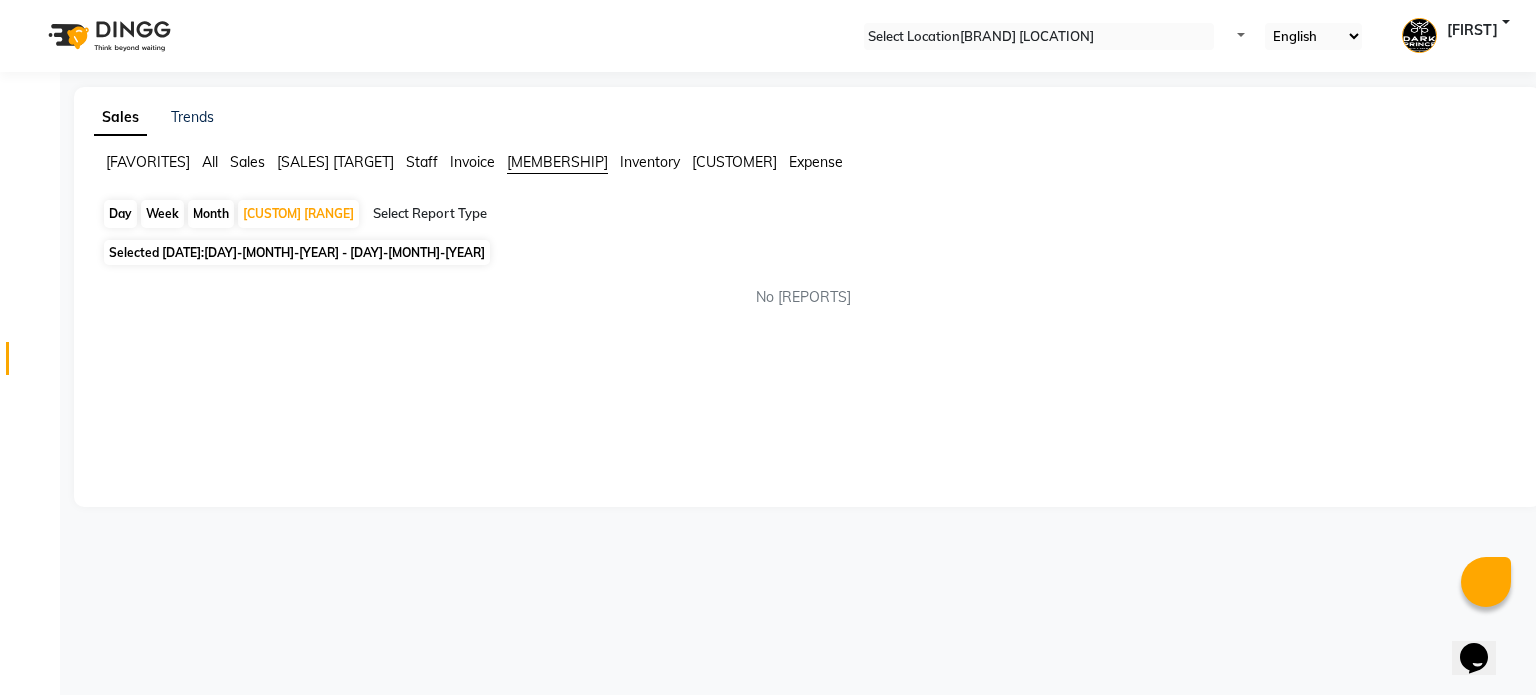 click on "Sales Target Staff Invoice Membership Inventory Customer Expense" at bounding box center (807, 163) 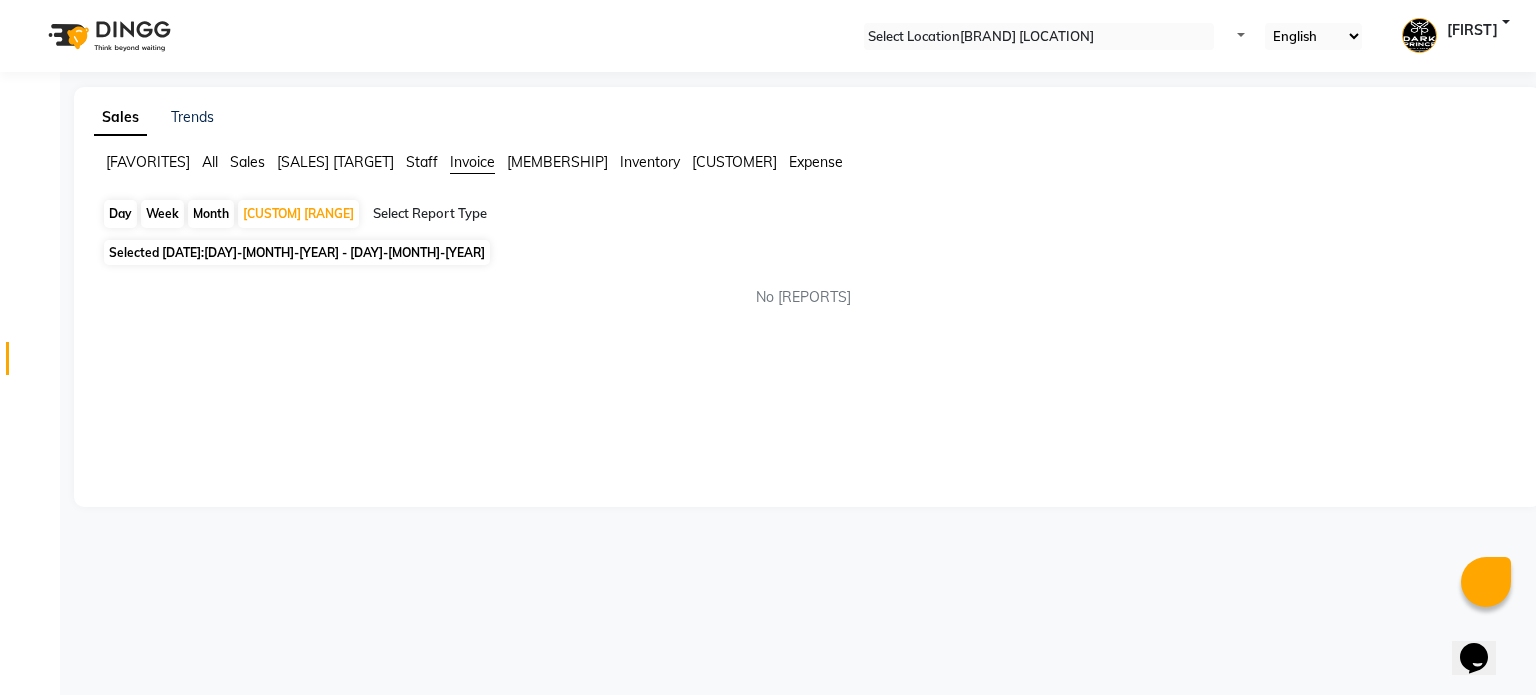 click on "Sales Target Staff Invoice Membership Inventory Customer Expense" at bounding box center [807, 163] 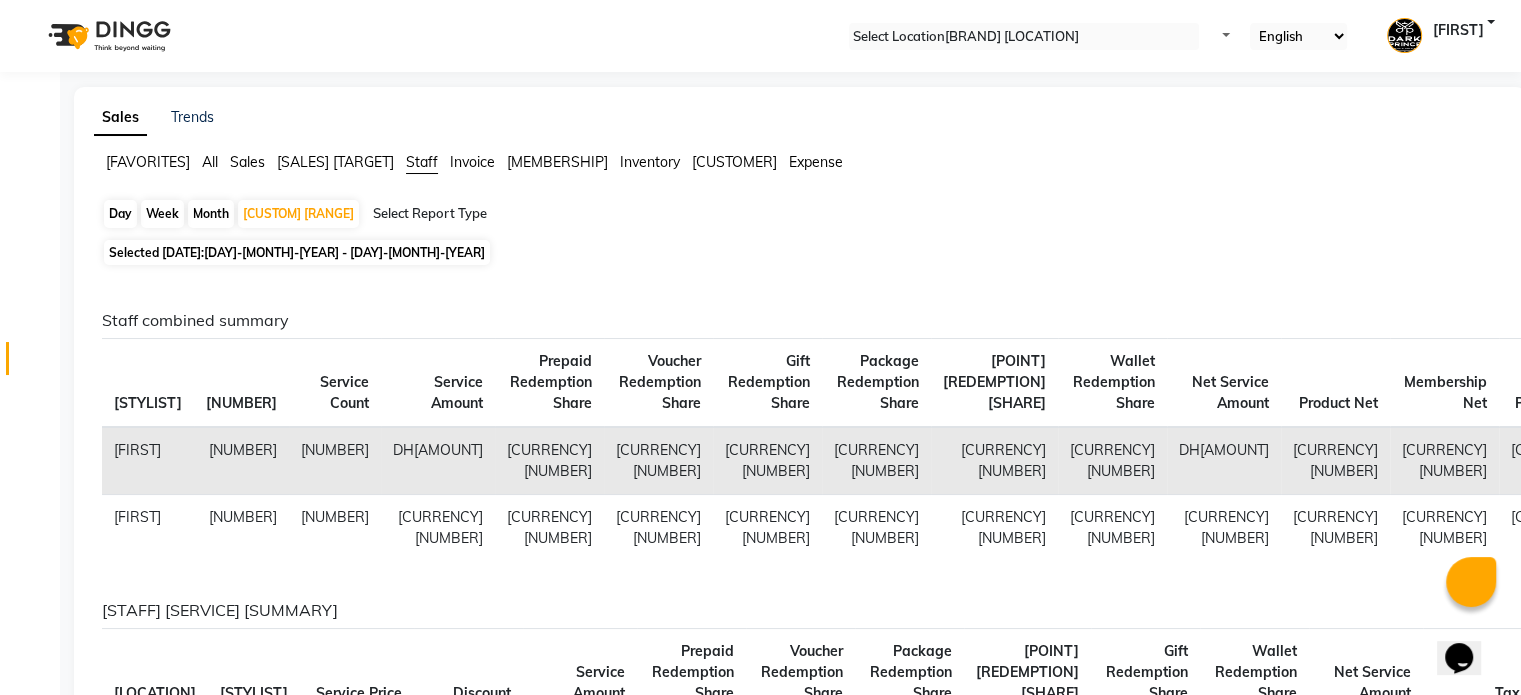 click on "[SALES] [TARGET]" at bounding box center (148, 162) 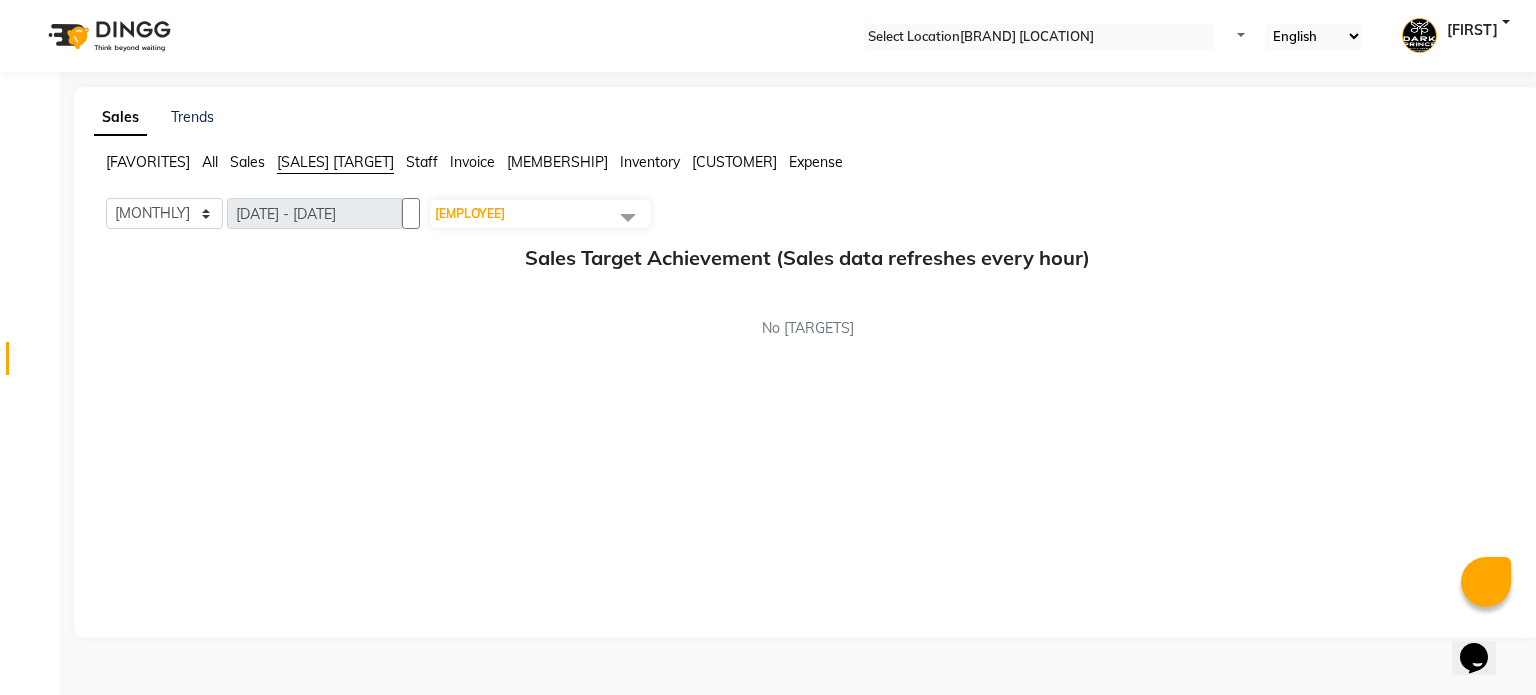 click on "Sales" at bounding box center (148, 162) 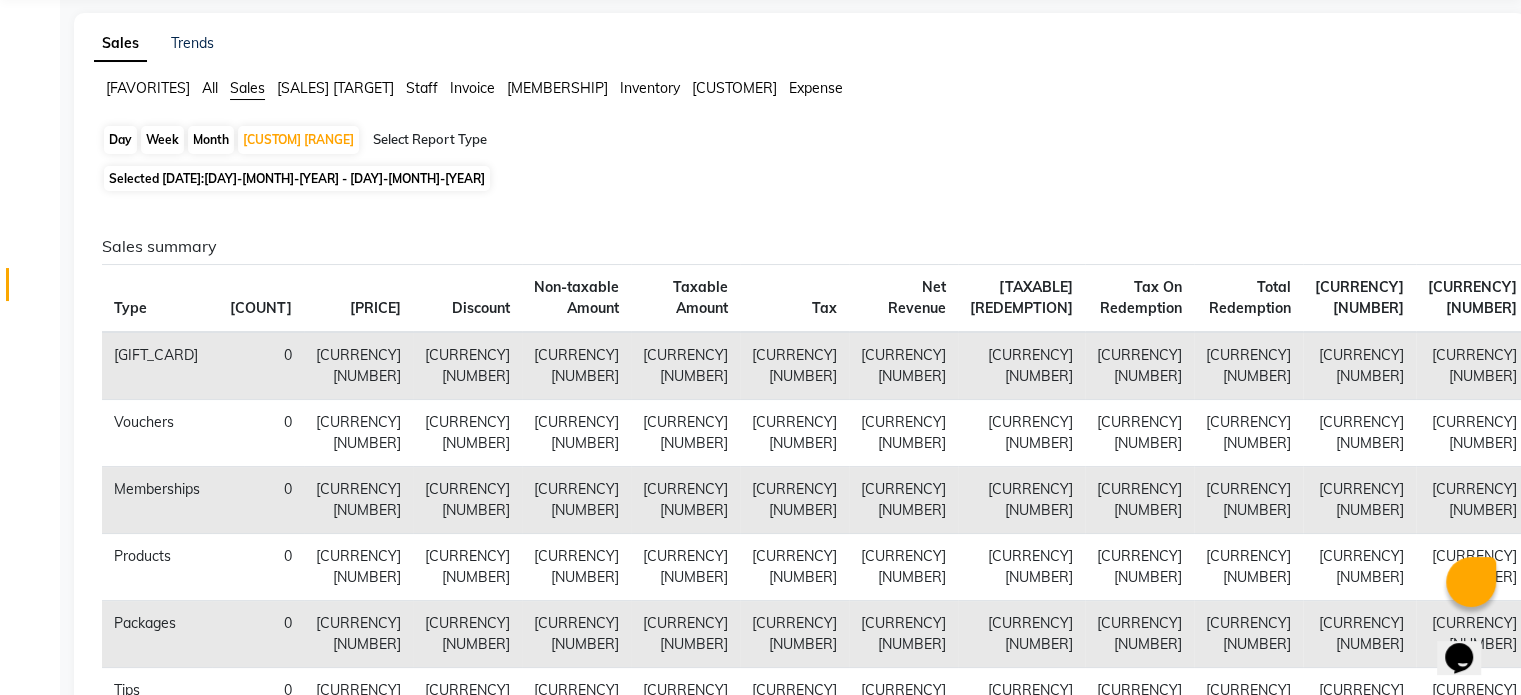 scroll, scrollTop: 0, scrollLeft: 0, axis: both 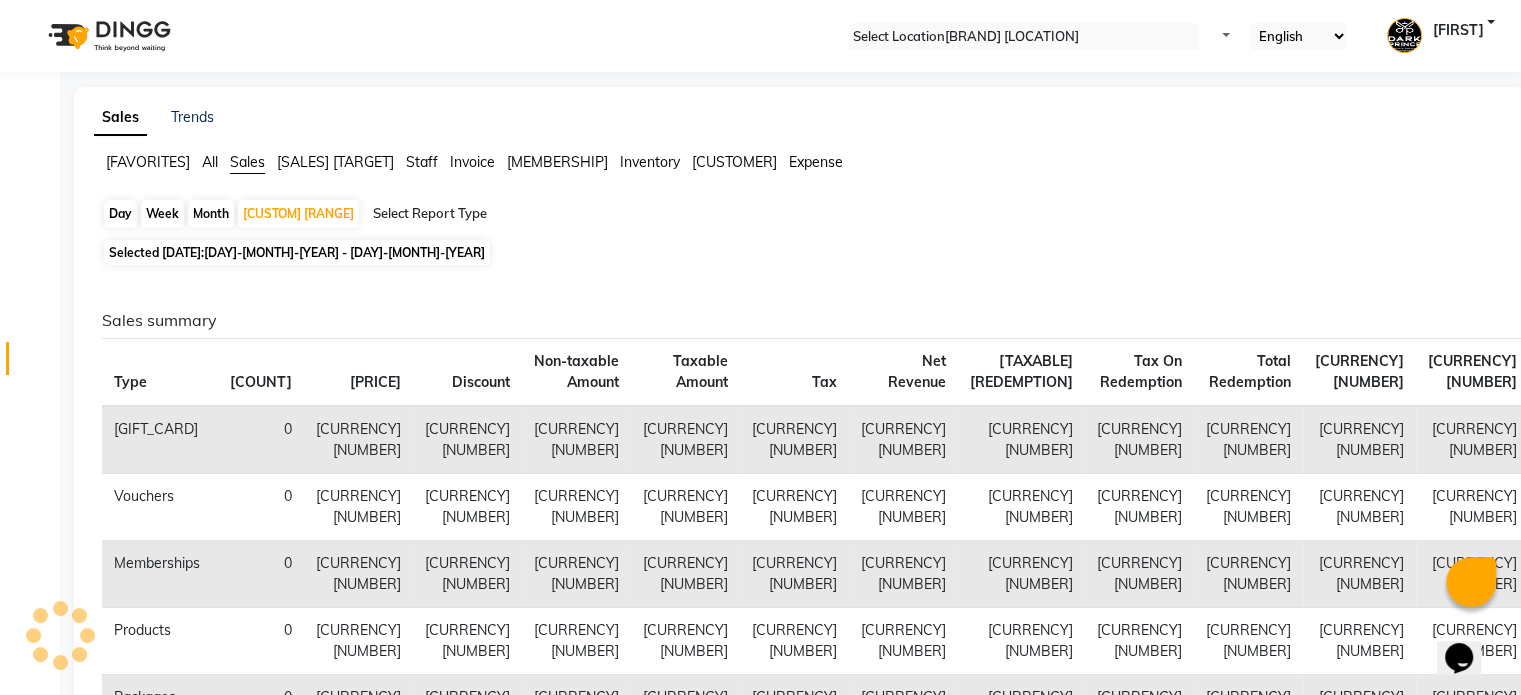 click on "[DAY]-[MONTH]-[YEAR] - [DAY]-[MONTH]-[YEAR]" at bounding box center (344, 252) 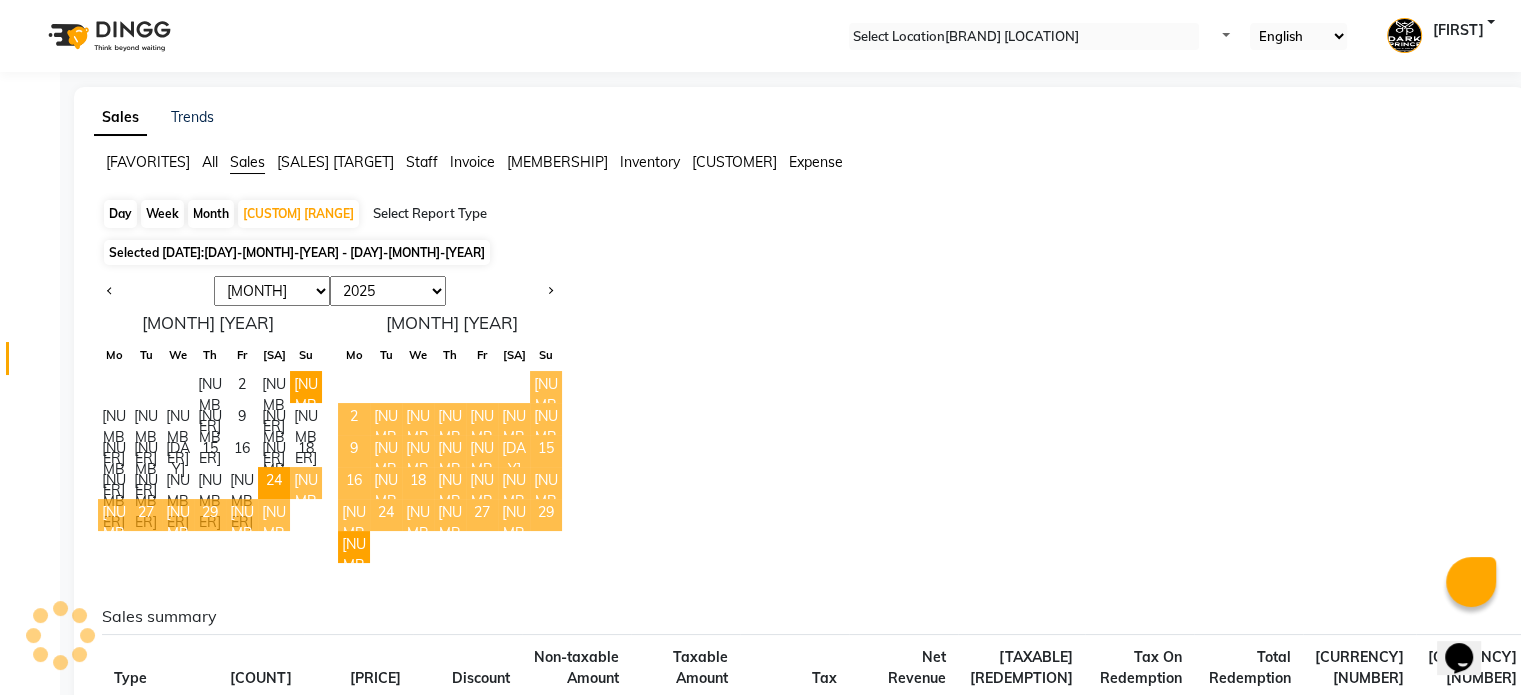 click on "[NUMBER]" at bounding box center [546, 387] 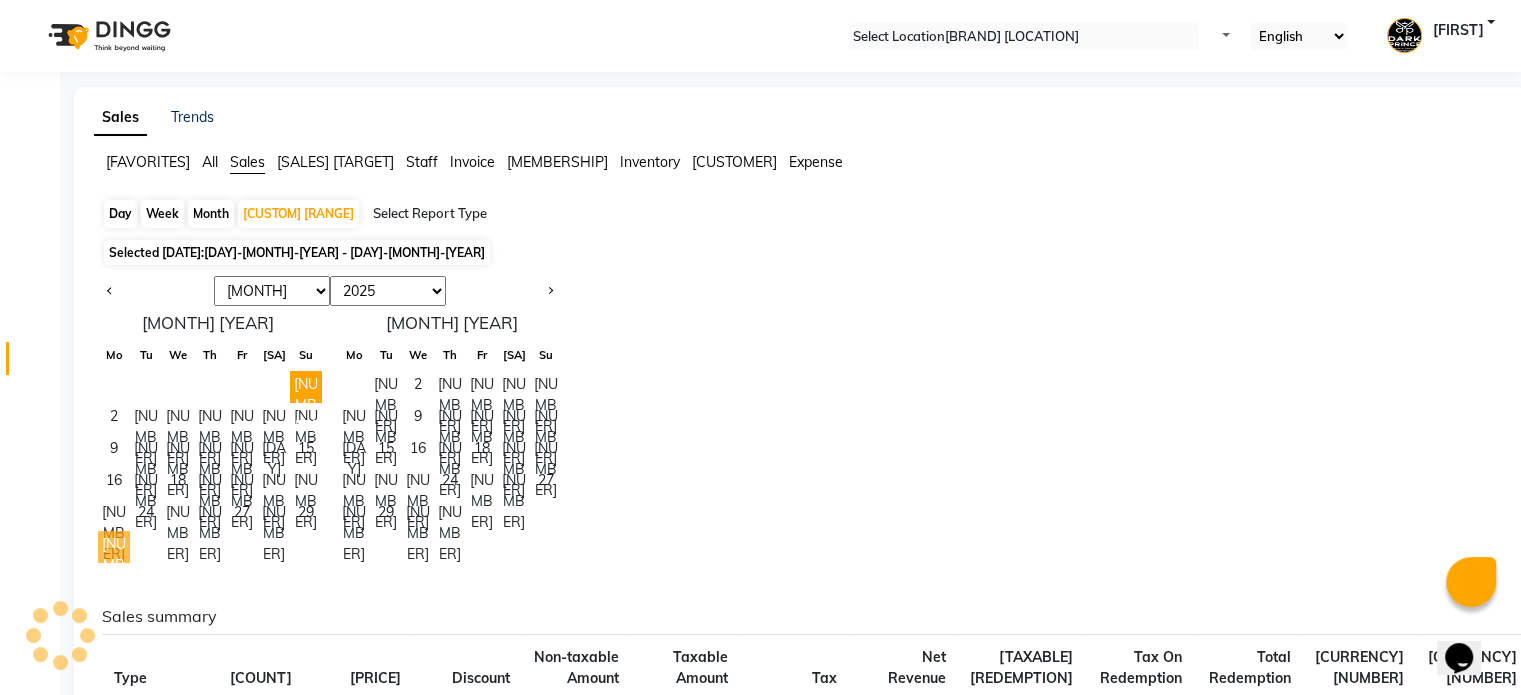 click on "[NUMBER]" at bounding box center (114, 547) 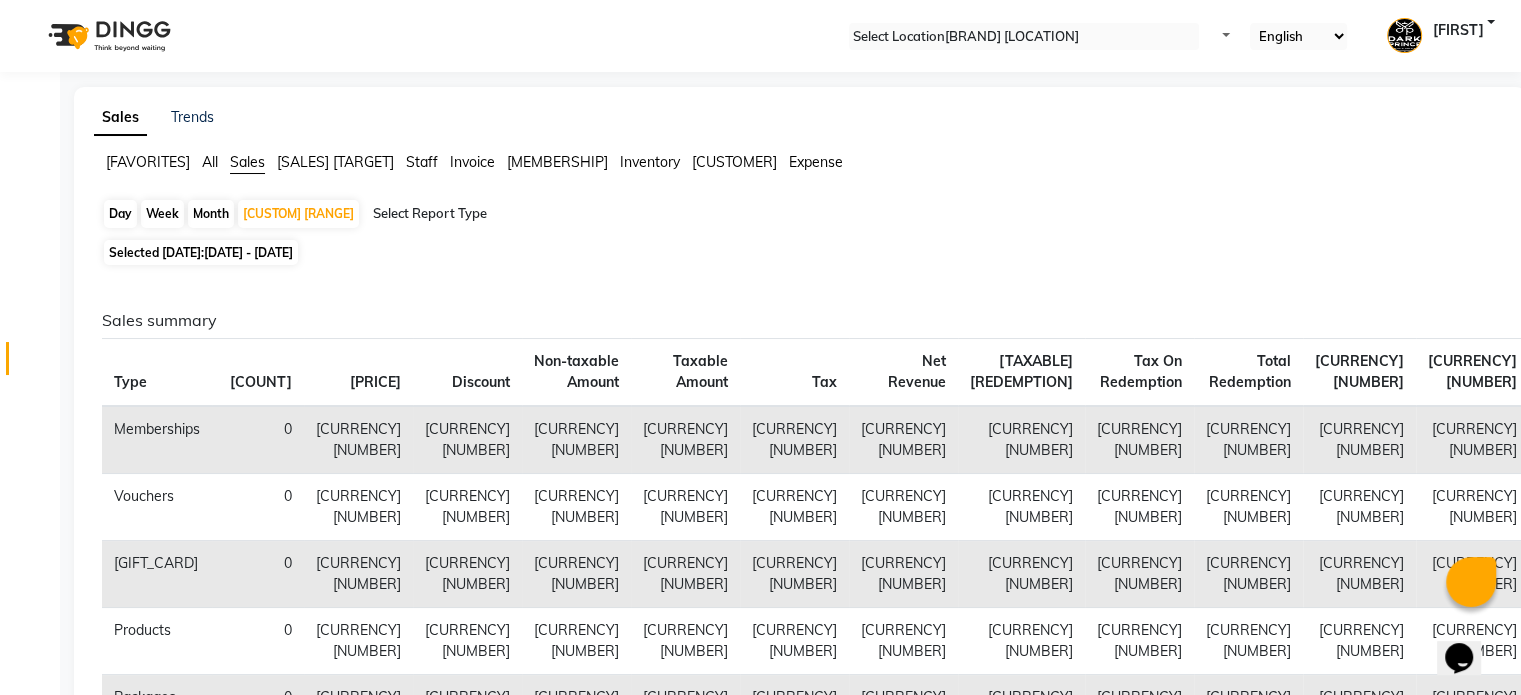 click on "Staff" at bounding box center [148, 162] 